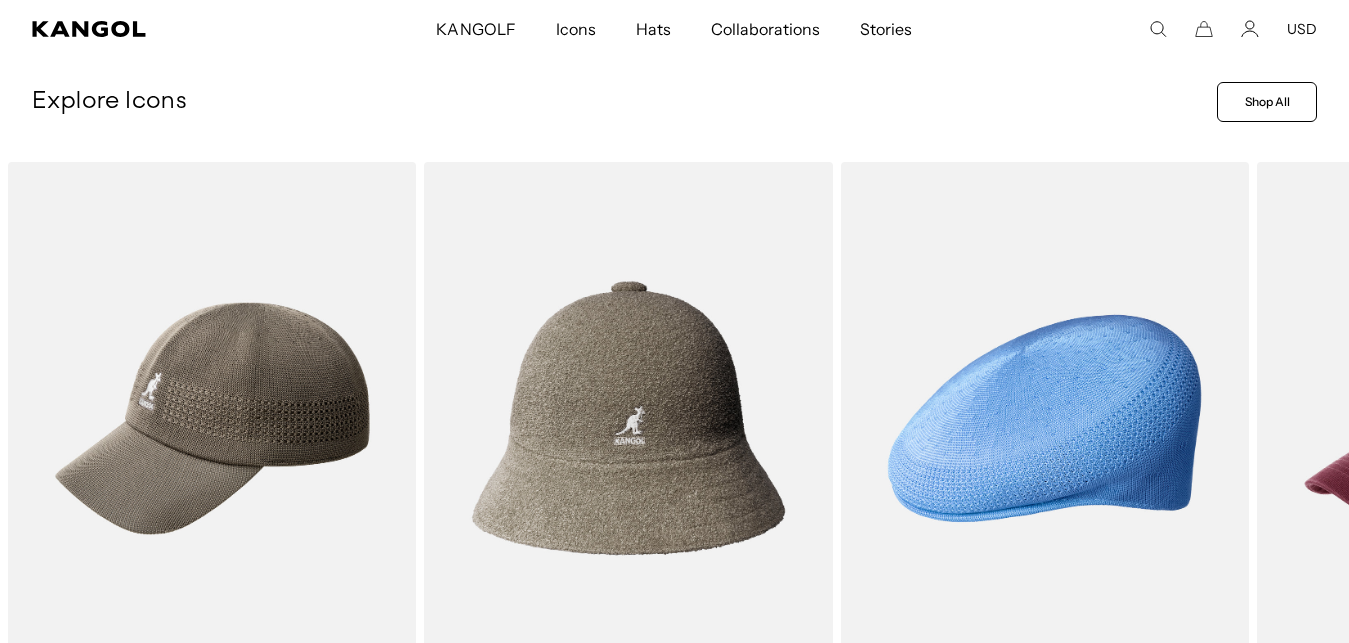 scroll, scrollTop: 776, scrollLeft: 0, axis: vertical 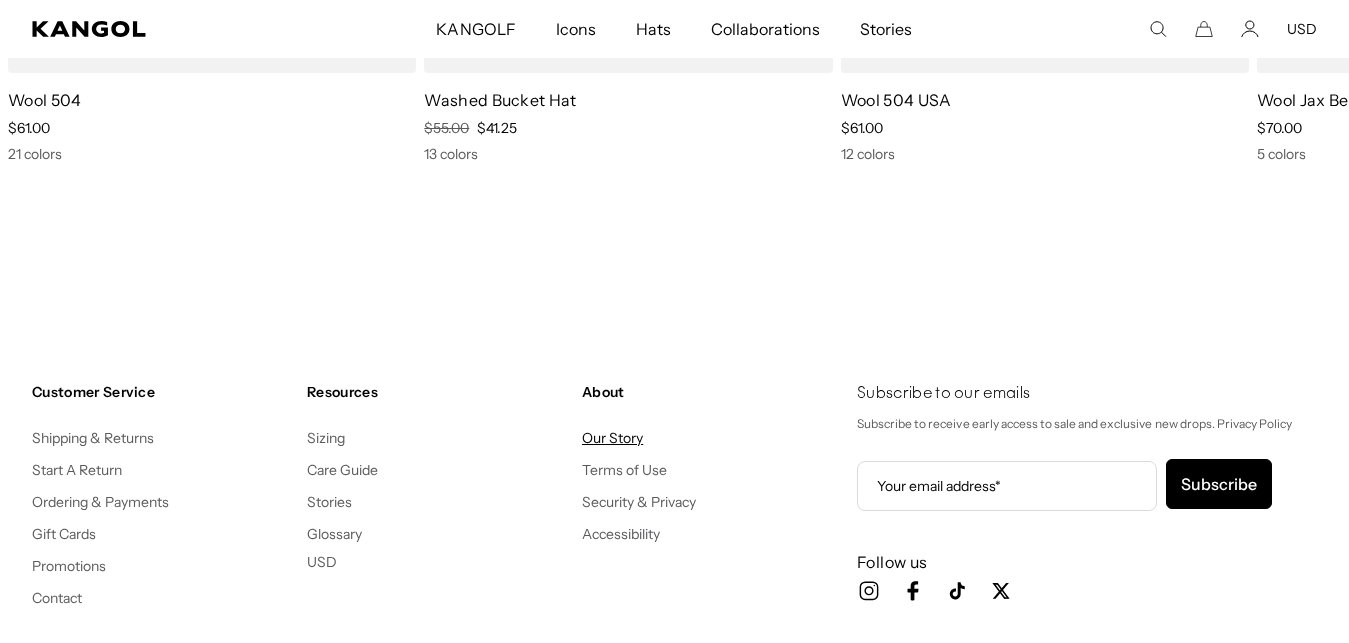 click on "Our Story" at bounding box center [612, 438] 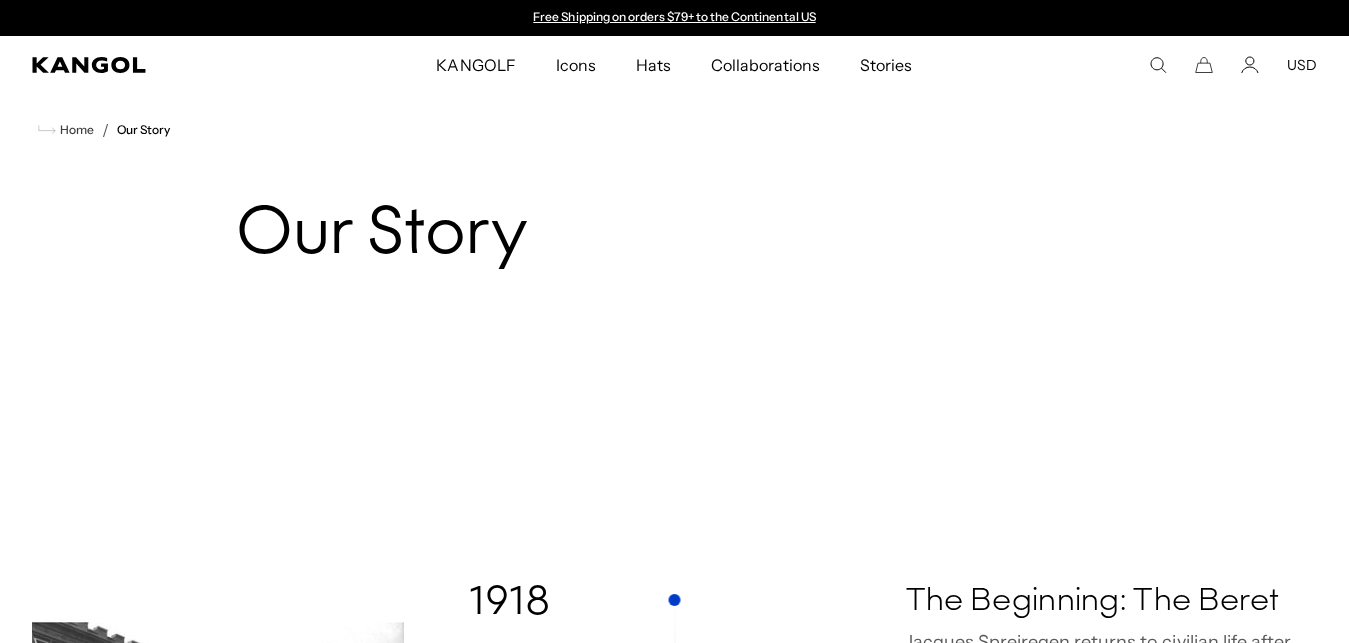 scroll, scrollTop: 220, scrollLeft: 0, axis: vertical 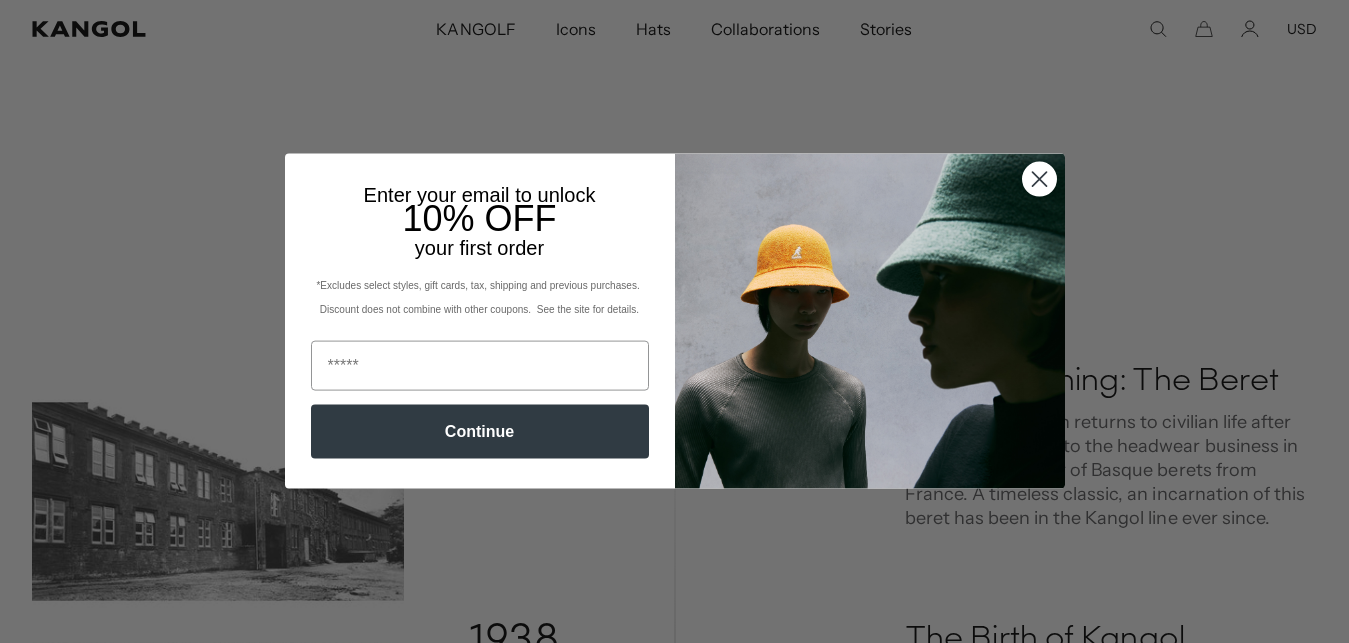 click 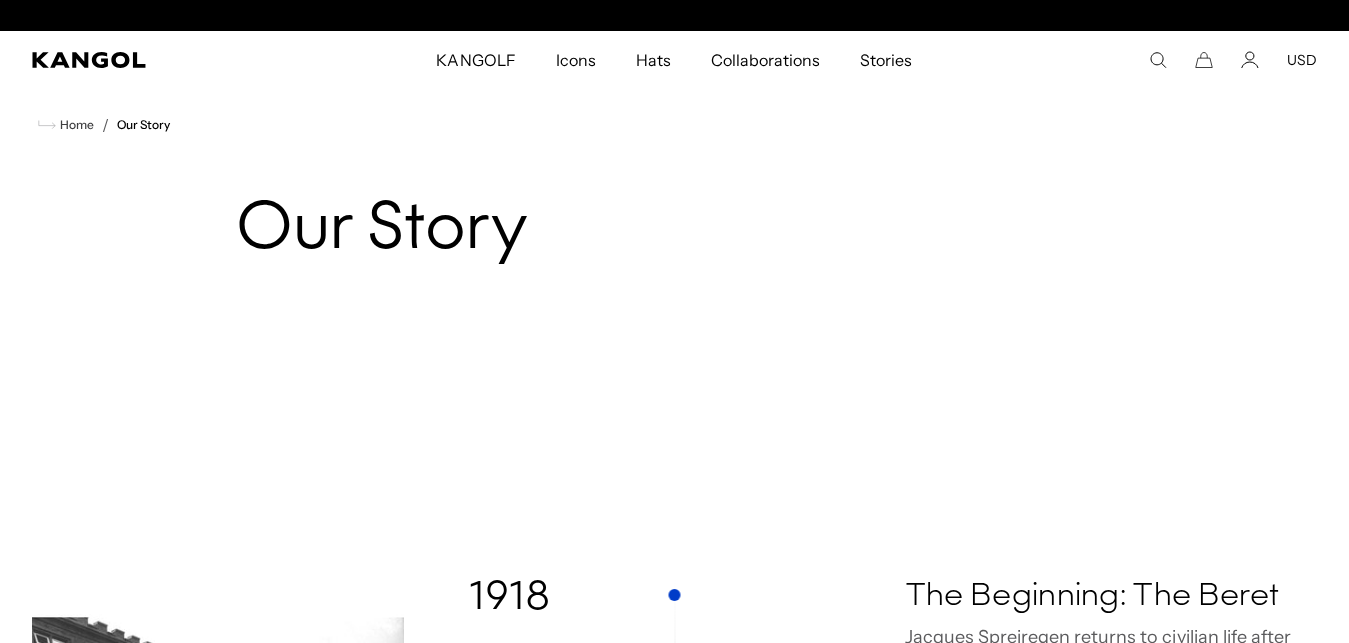 scroll, scrollTop: 0, scrollLeft: 0, axis: both 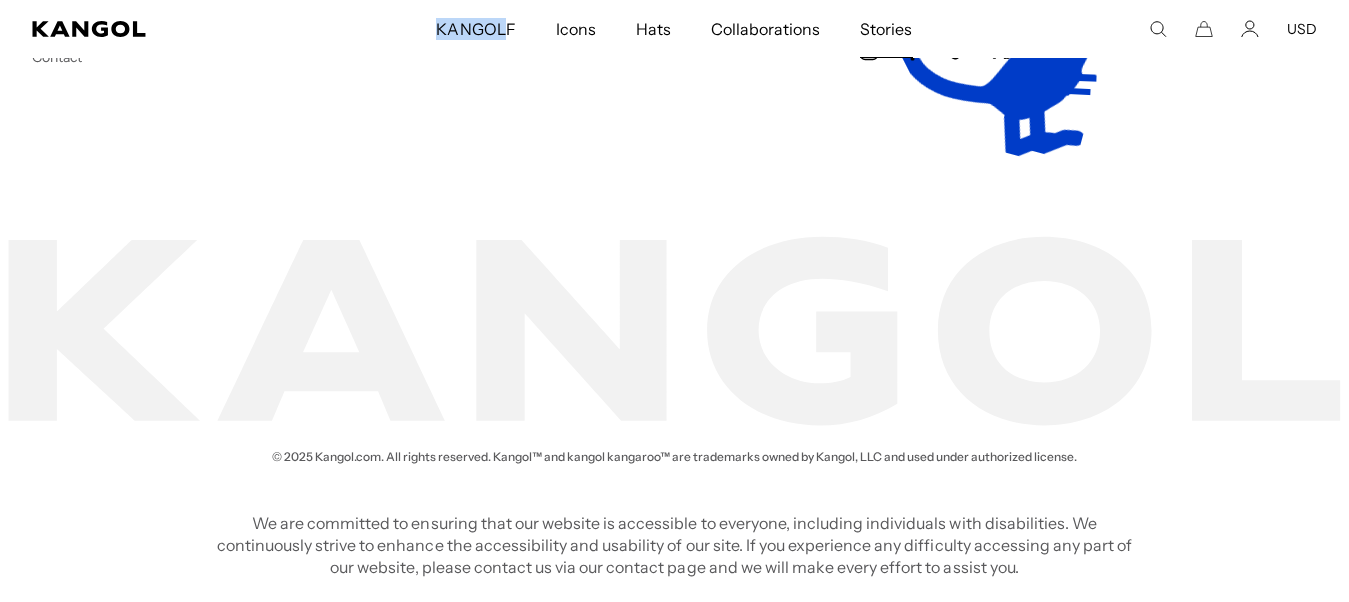 click on "Stories" at bounding box center (886, 29) 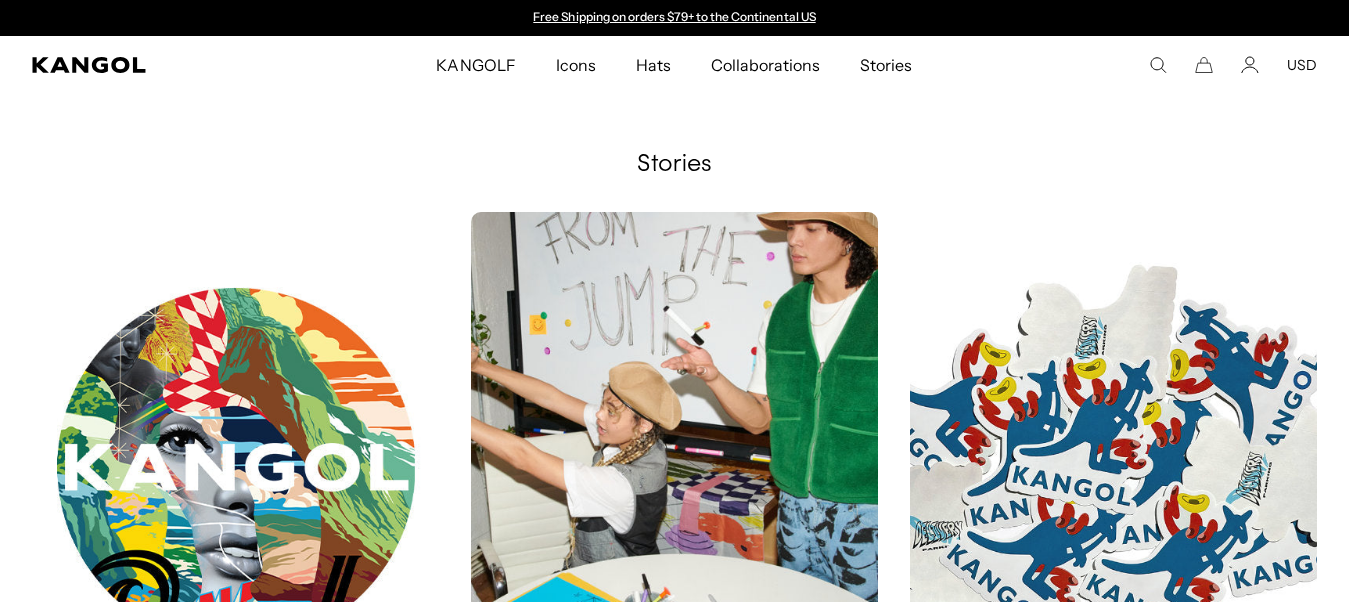 scroll, scrollTop: 0, scrollLeft: 0, axis: both 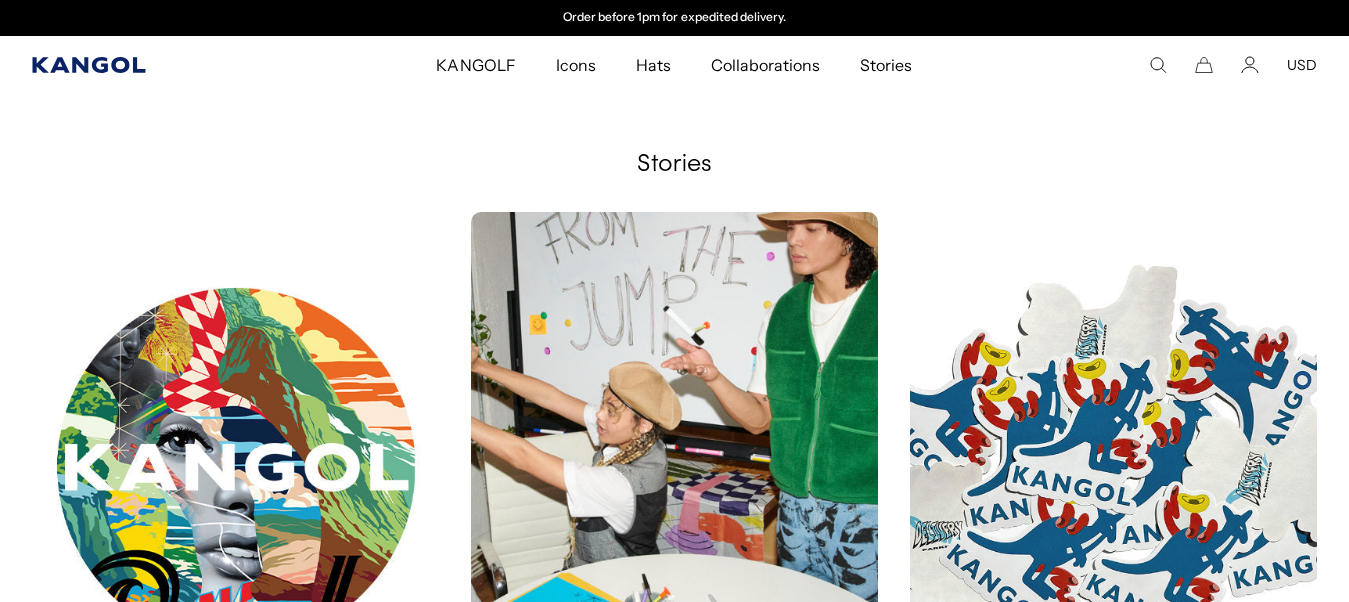 click on "KANGOLF
KANGOLF
Shop the KANGOLF Collection
Golf Accessories
All Golf
Icons
Icons" at bounding box center (674, 65) 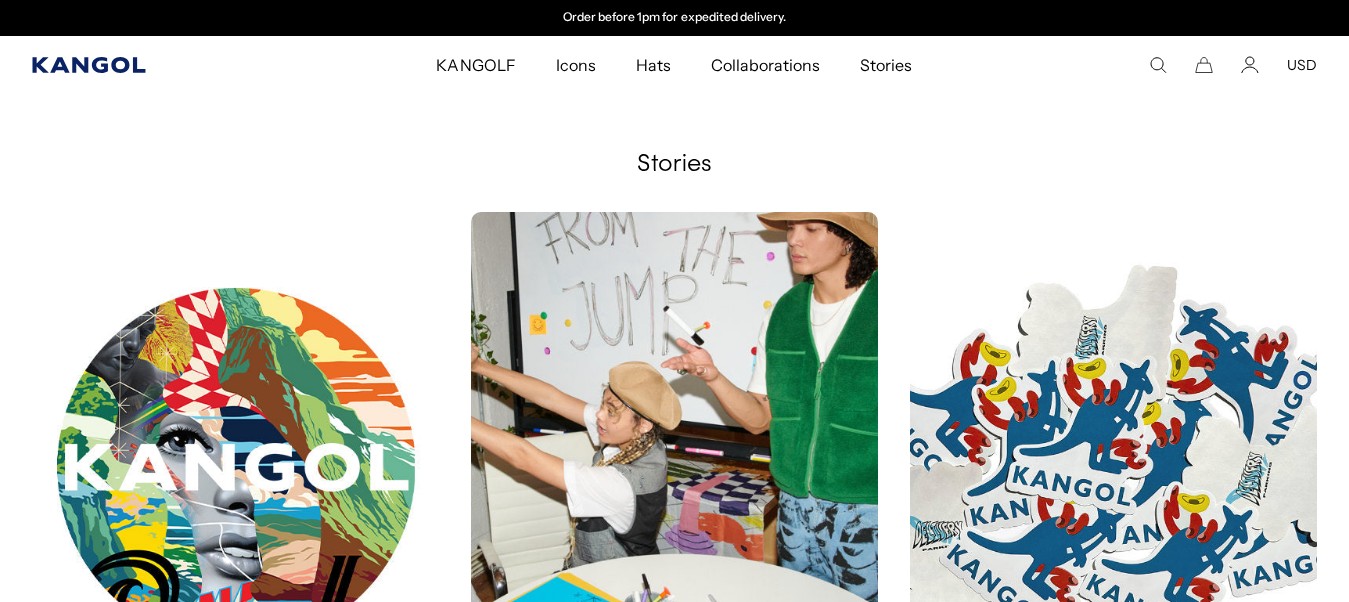 click 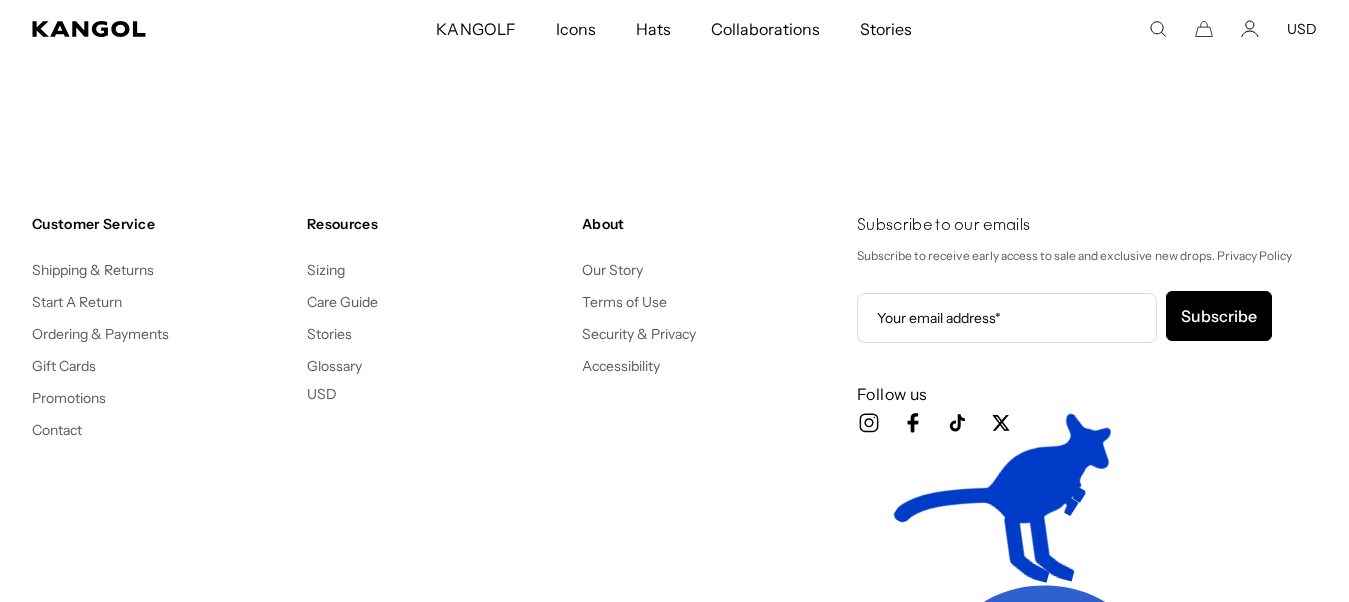 scroll, scrollTop: 3998, scrollLeft: 0, axis: vertical 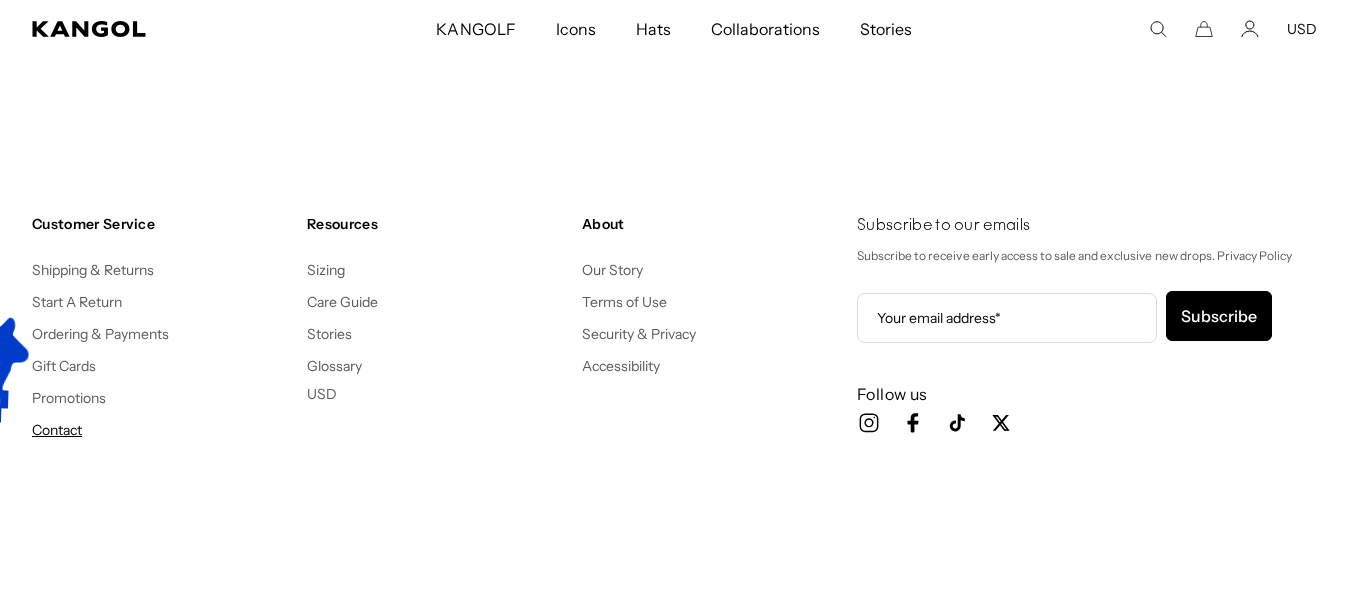 click on "Contact" at bounding box center (57, 430) 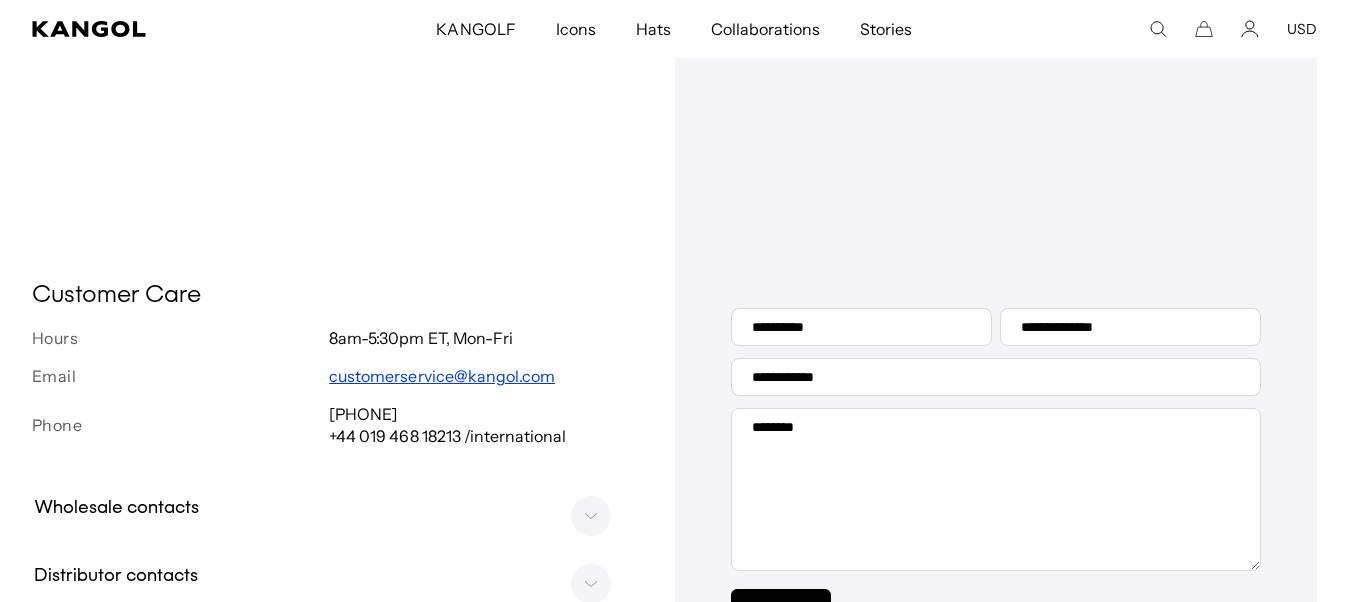 scroll, scrollTop: 402, scrollLeft: 0, axis: vertical 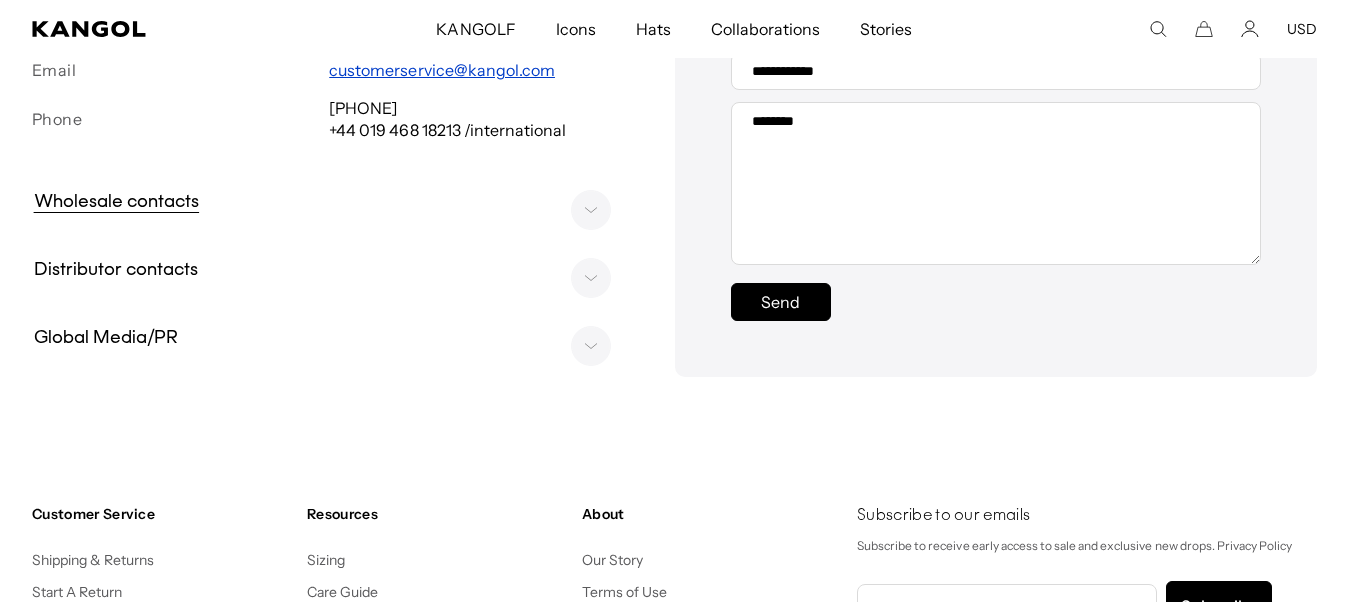 click 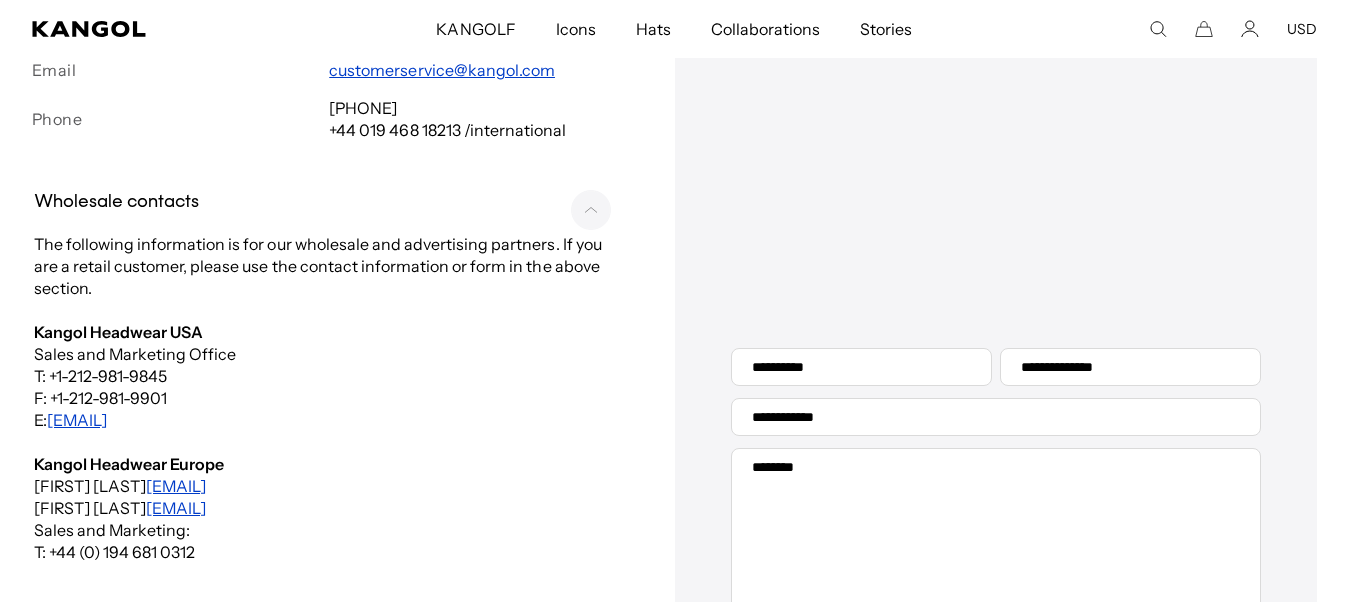 scroll, scrollTop: 331, scrollLeft: 0, axis: vertical 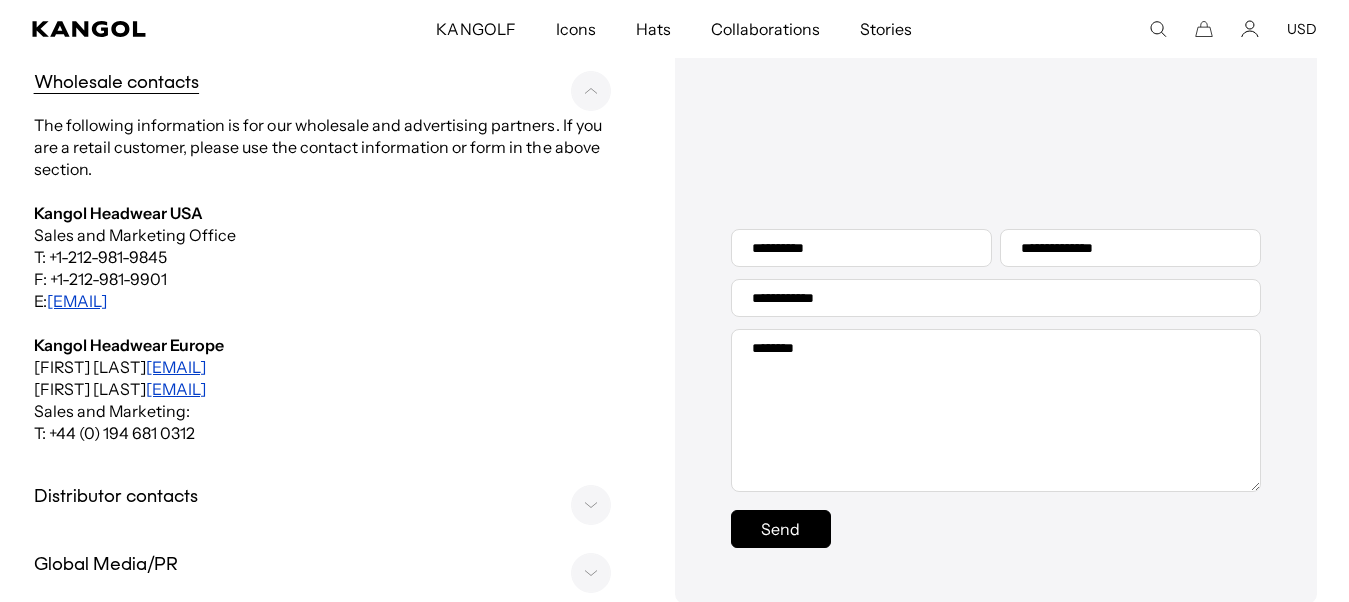 click 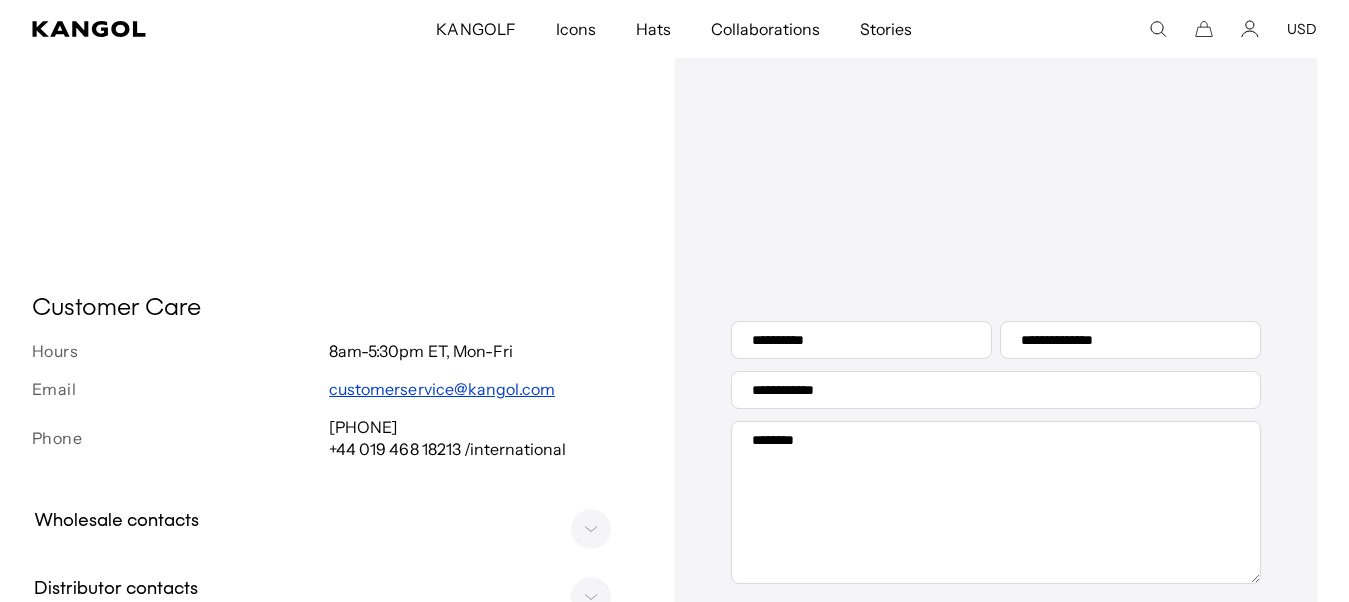 scroll, scrollTop: 368, scrollLeft: 0, axis: vertical 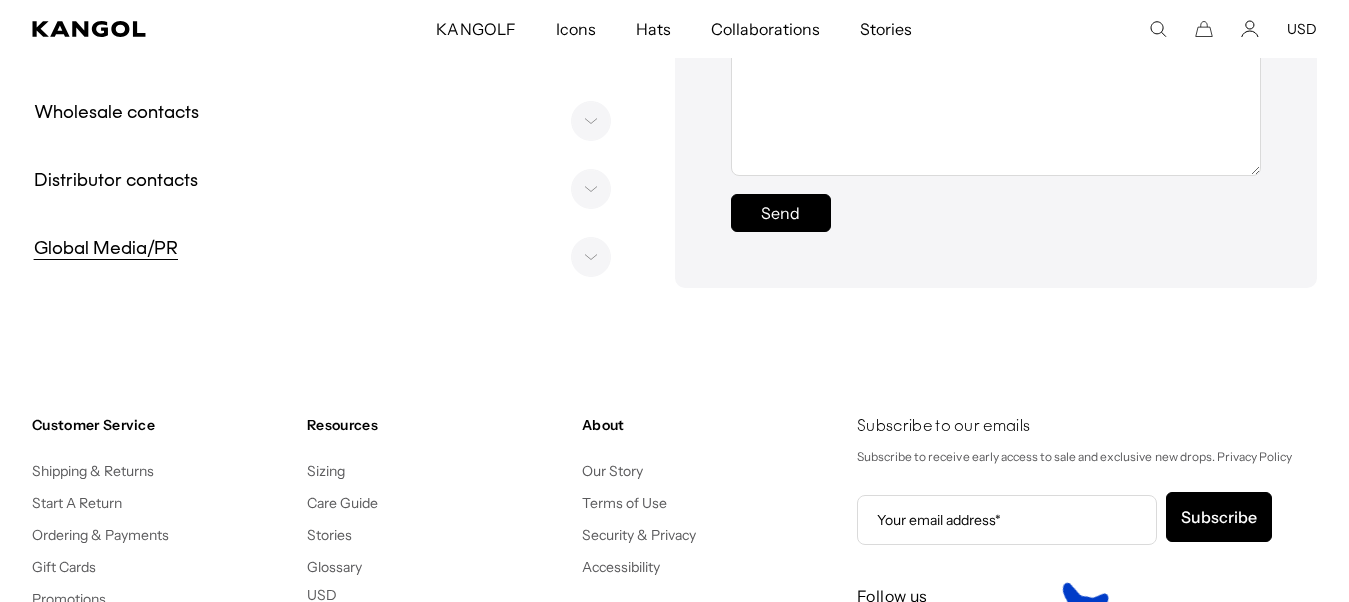 click 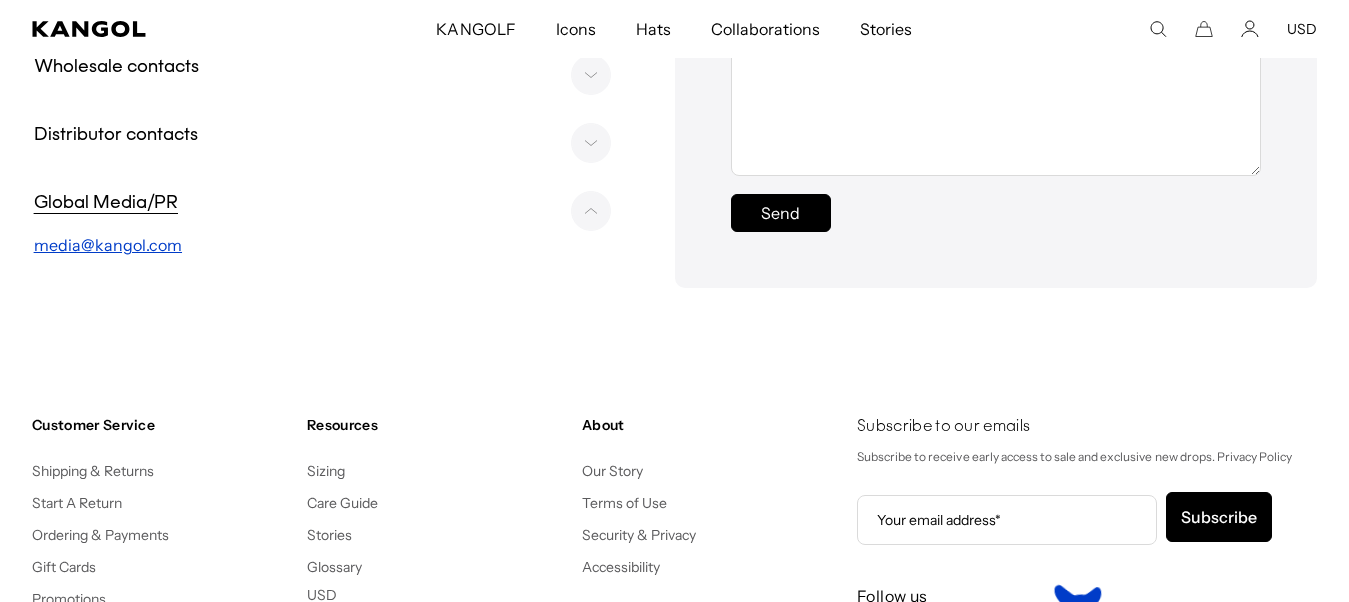 scroll, scrollTop: 751, scrollLeft: 0, axis: vertical 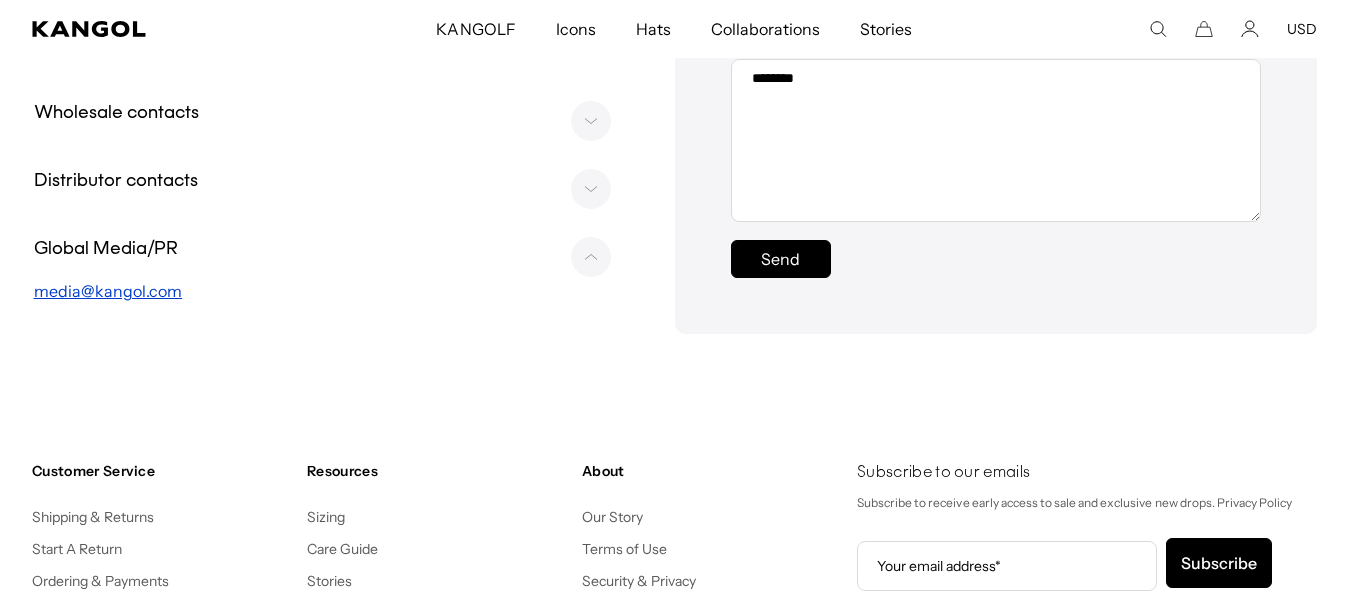 click on "Skip to content
My Bag
( 0 )
Your cart is empty.
Explore new hats
Loading...
Subtotal
$0.00 USD
Taxes, shipping, and discounts are calculated at checkout
Checkout
View My Bag
Free Shipping on orders $79+ to the Continental US
Free Shipping on orders $79+ to the Continental US" at bounding box center [674, 235] 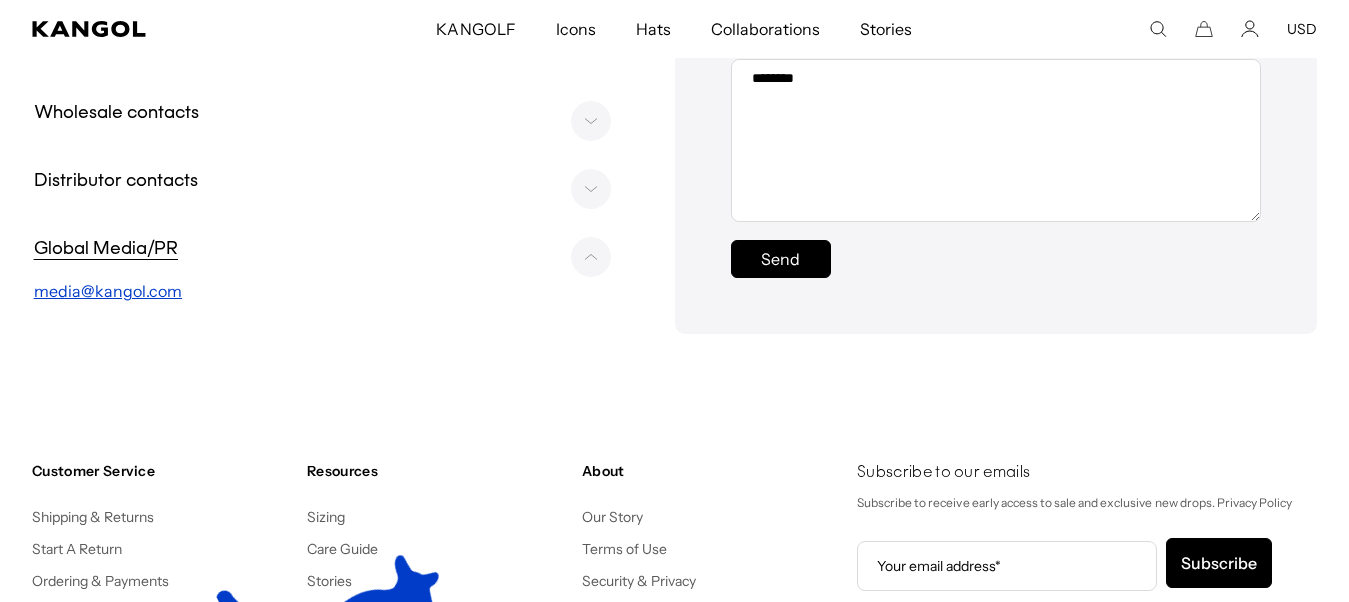 click 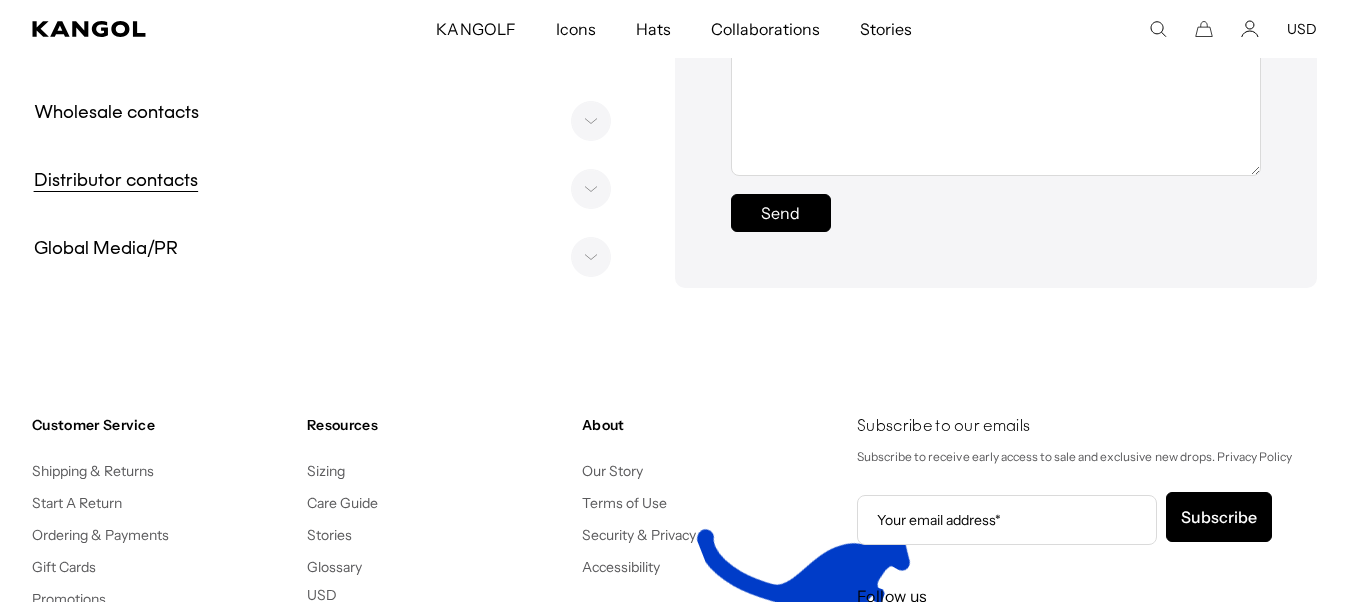 click 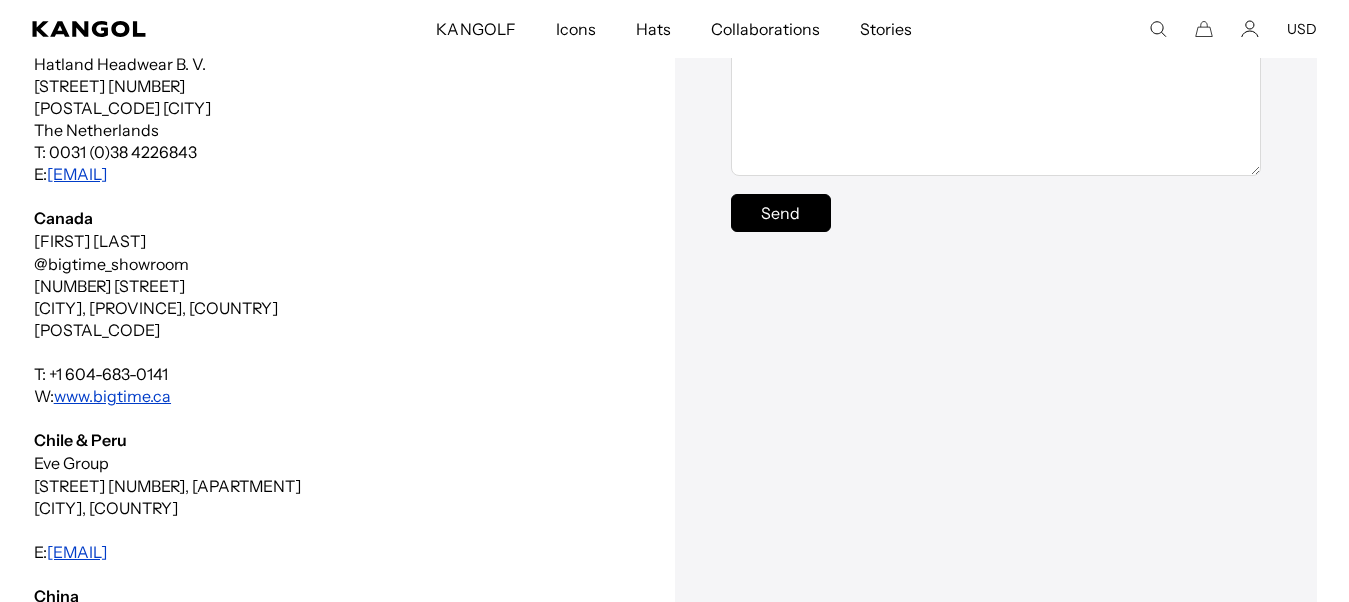 scroll, scrollTop: 438, scrollLeft: 0, axis: vertical 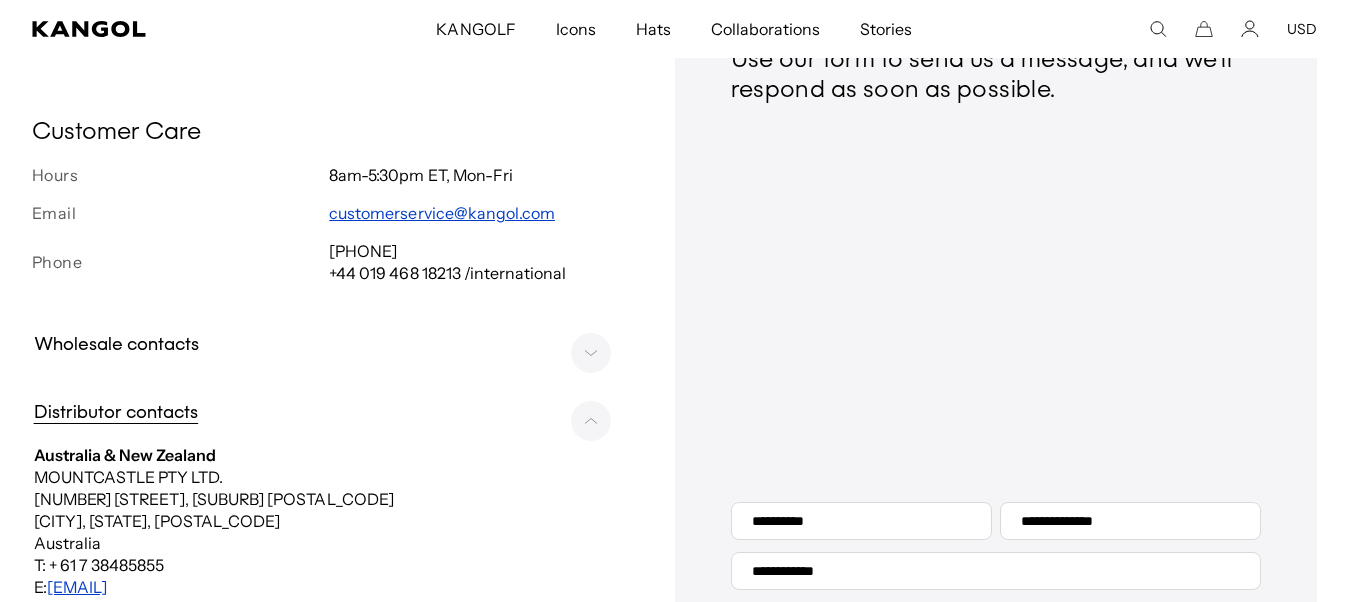 click 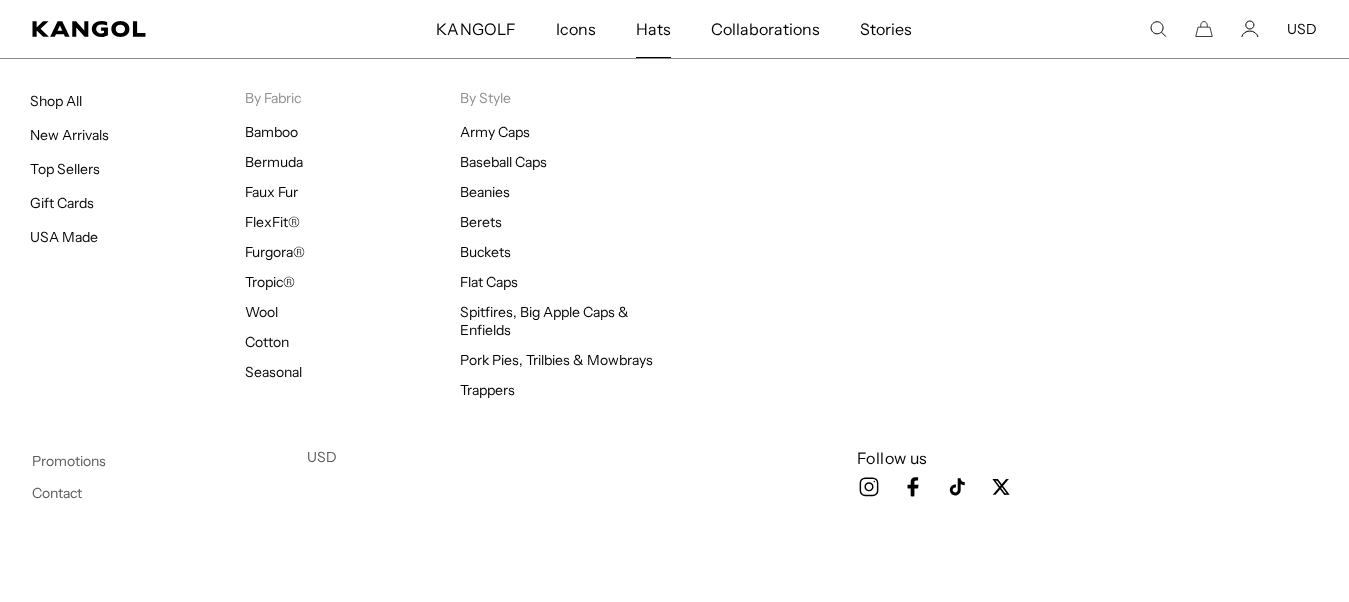 click on "Hats" at bounding box center (653, 29) 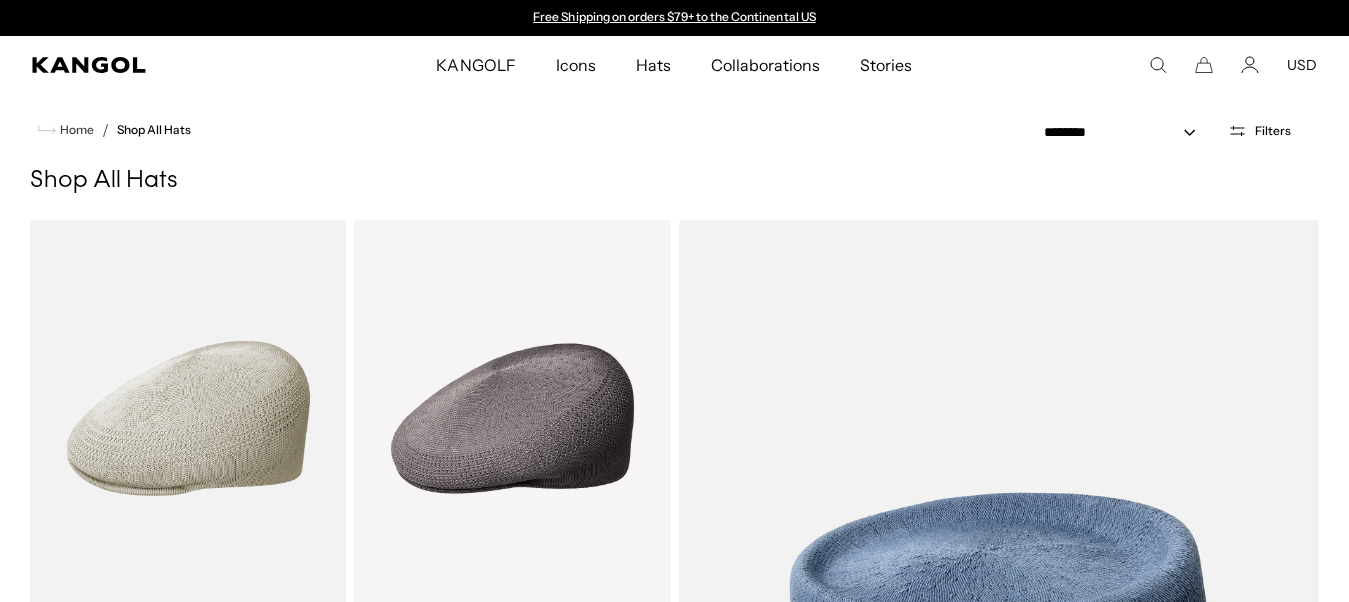 scroll, scrollTop: 73, scrollLeft: 0, axis: vertical 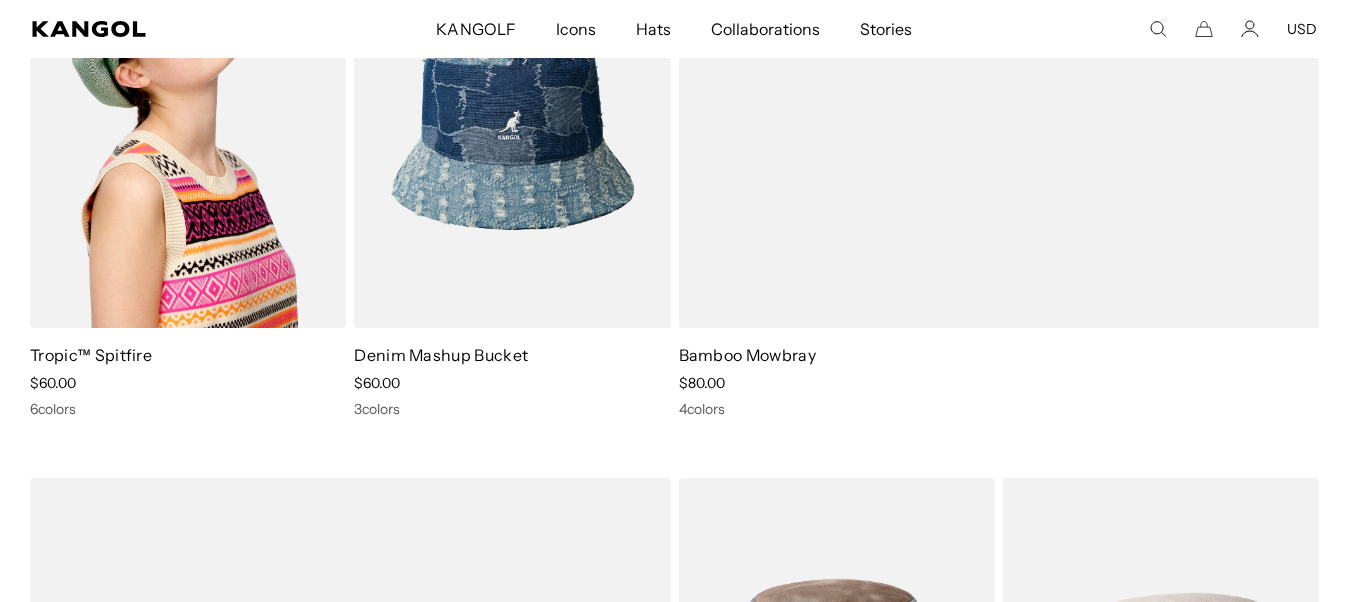 click at bounding box center (188, 129) 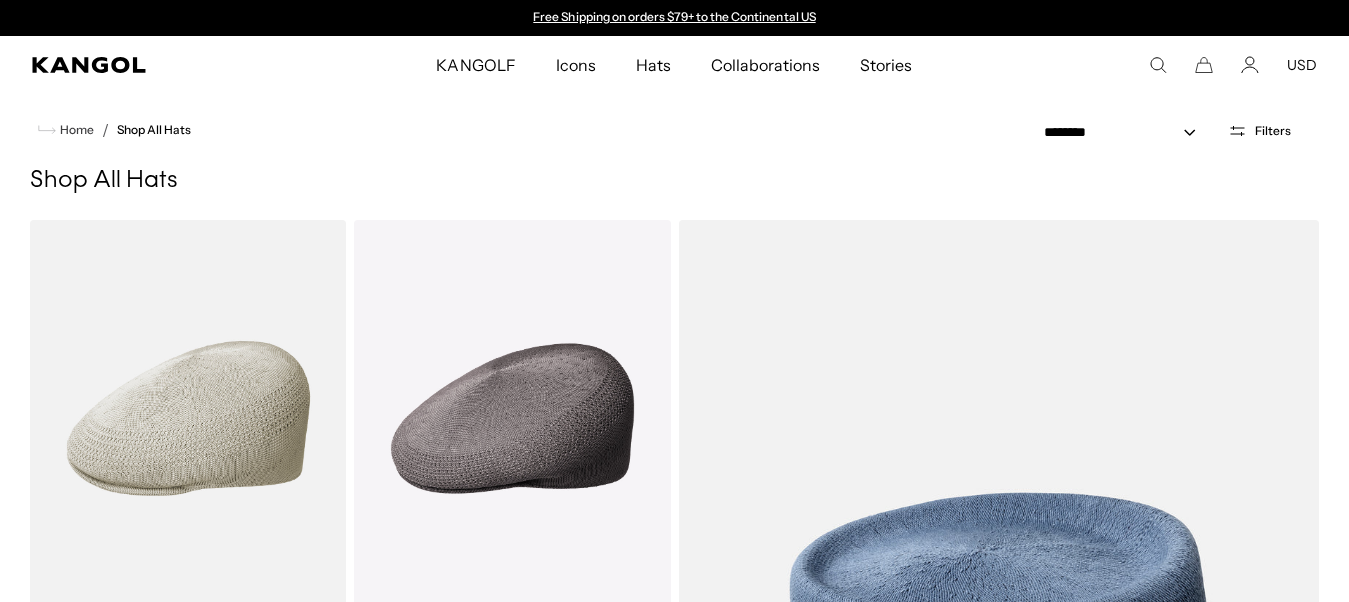 scroll, scrollTop: 734, scrollLeft: 0, axis: vertical 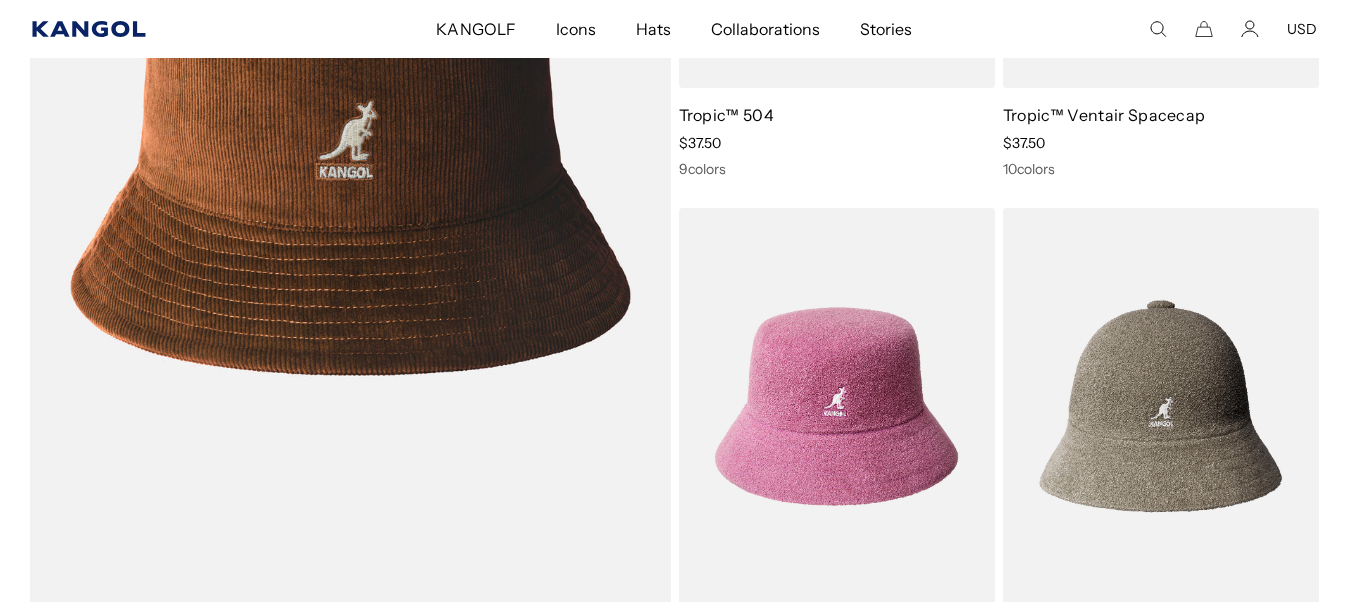click 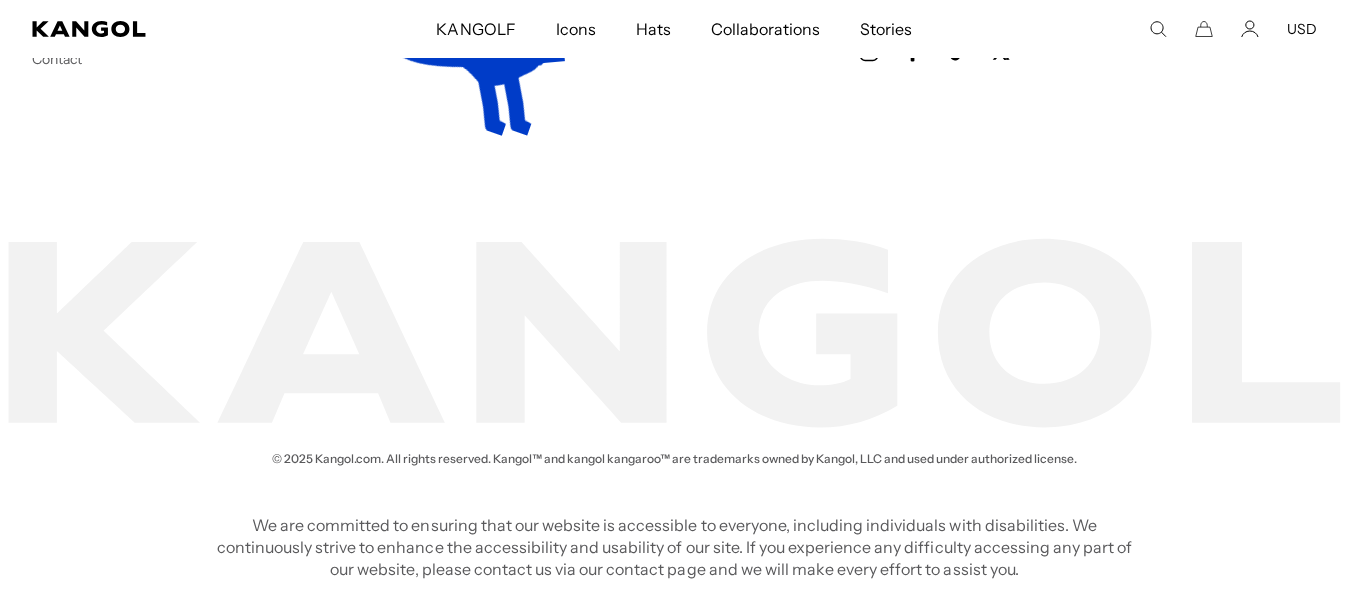 scroll, scrollTop: 4369, scrollLeft: 0, axis: vertical 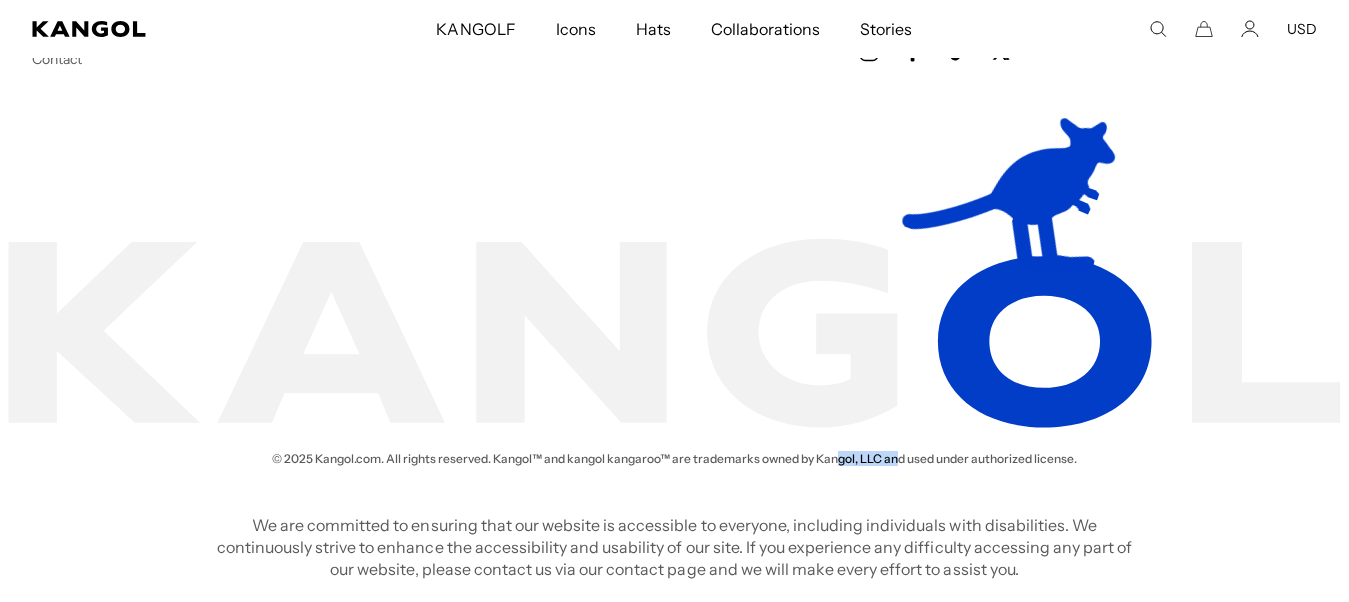 drag, startPoint x: 816, startPoint y: 458, endPoint x: 880, endPoint y: 462, distance: 64.12488 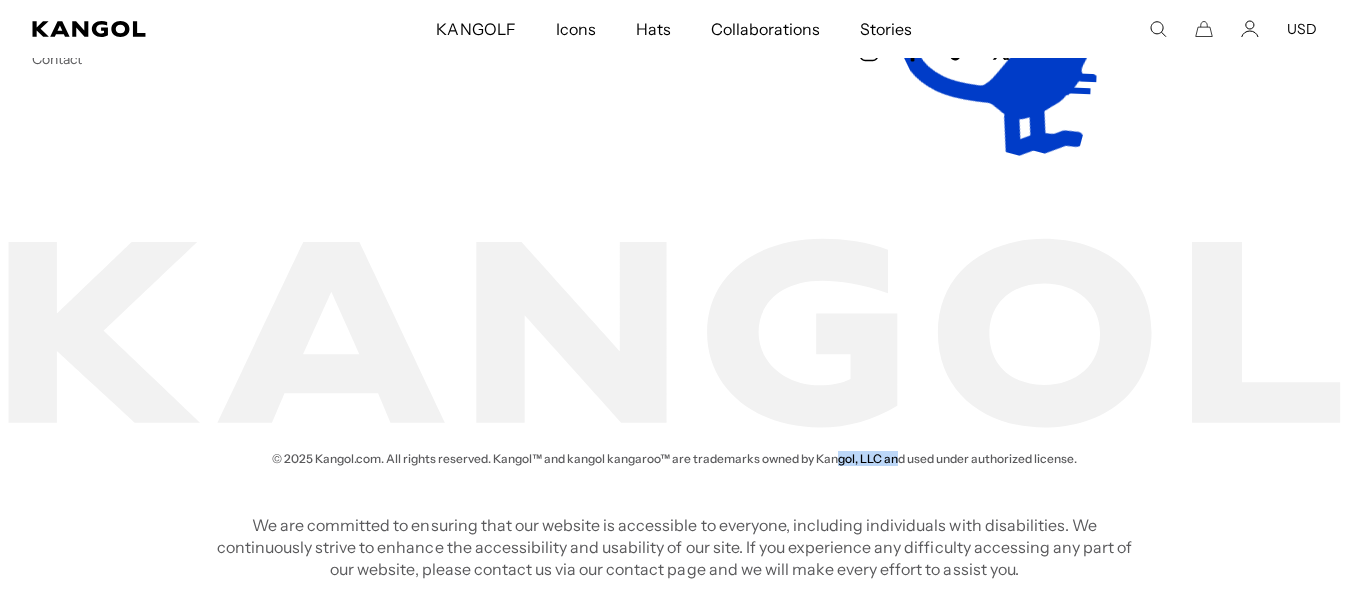 copy on "Kangol, LLC" 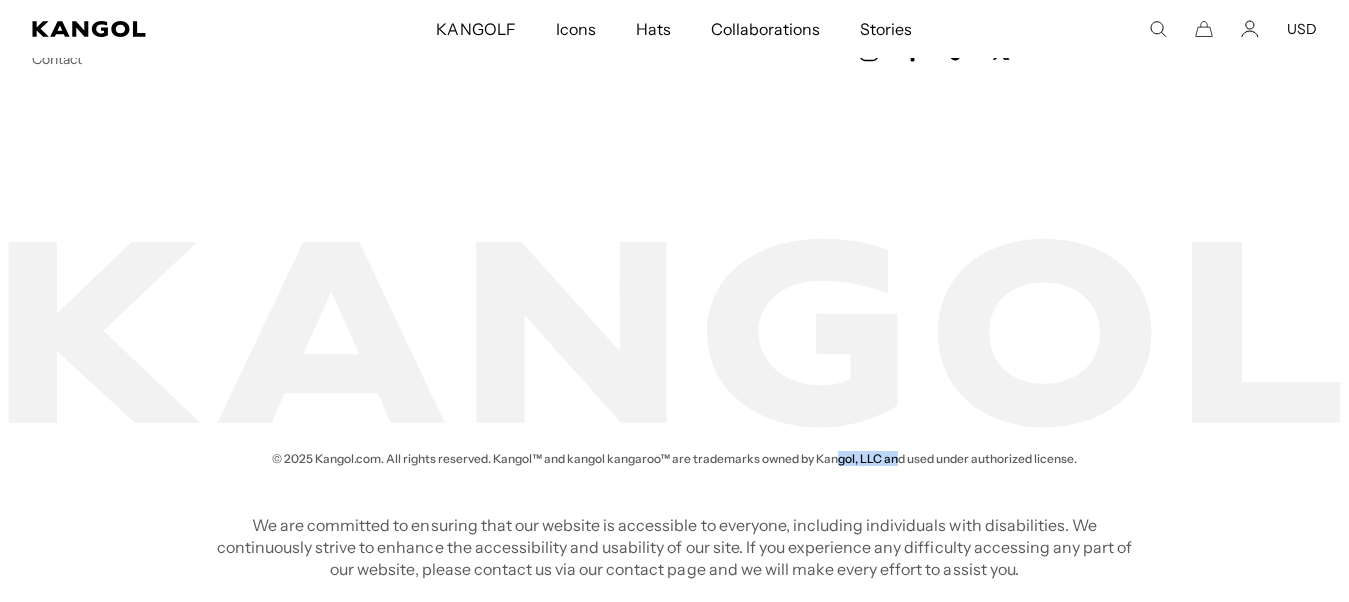 scroll, scrollTop: 0, scrollLeft: 0, axis: both 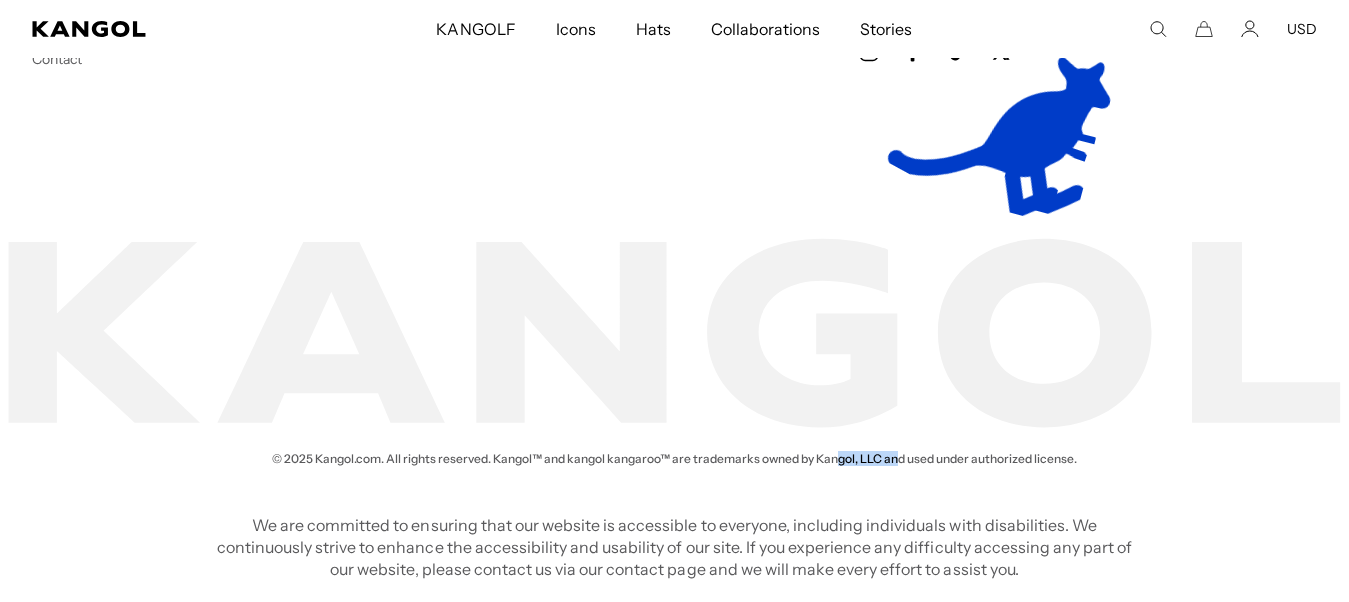 click on "Customer Service
Shipping & Returns
Start A Return
Ordering & Payments
Gift Cards
Promotions
Contact
Resources
Sizing
Care Guide
Stories
Glossary
USD
USD
EUR
About Our Story" at bounding box center [674, 125] 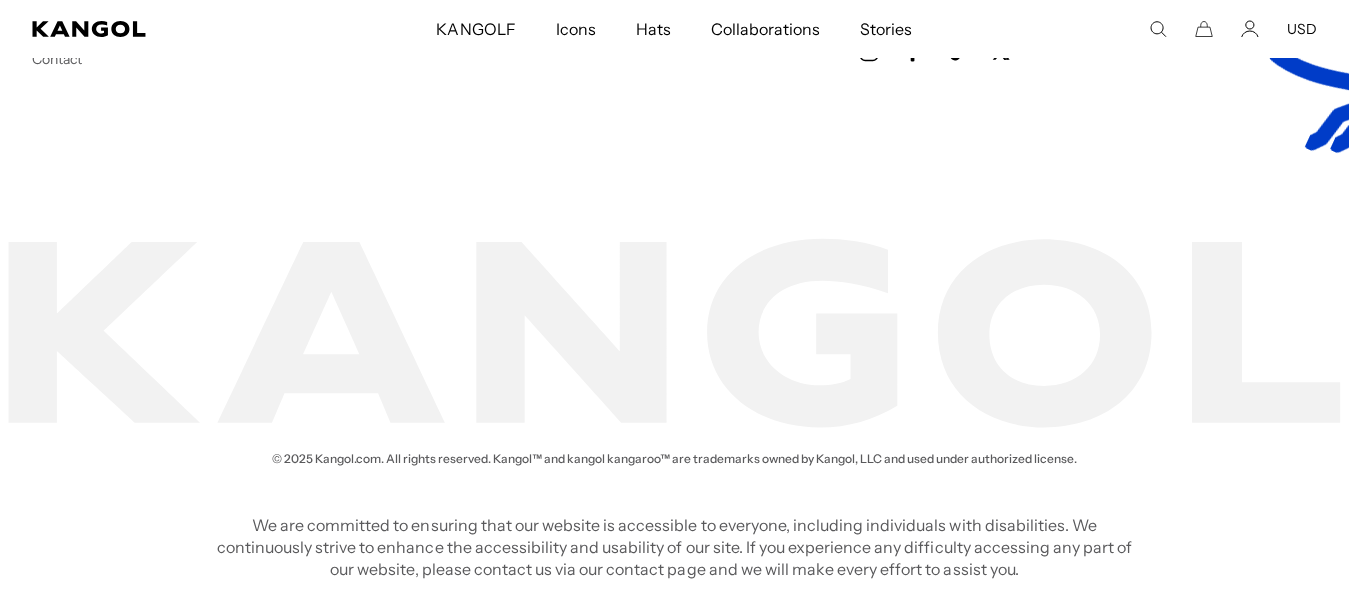 scroll, scrollTop: 0, scrollLeft: 412, axis: horizontal 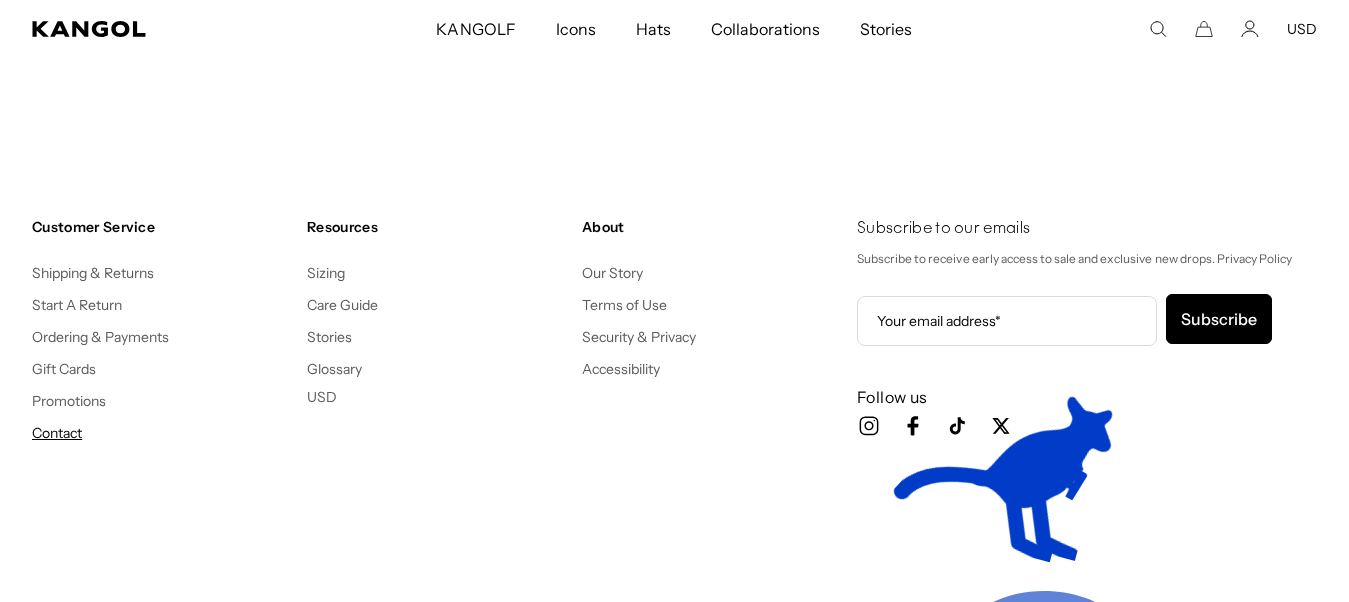 click on "Contact" at bounding box center [57, 433] 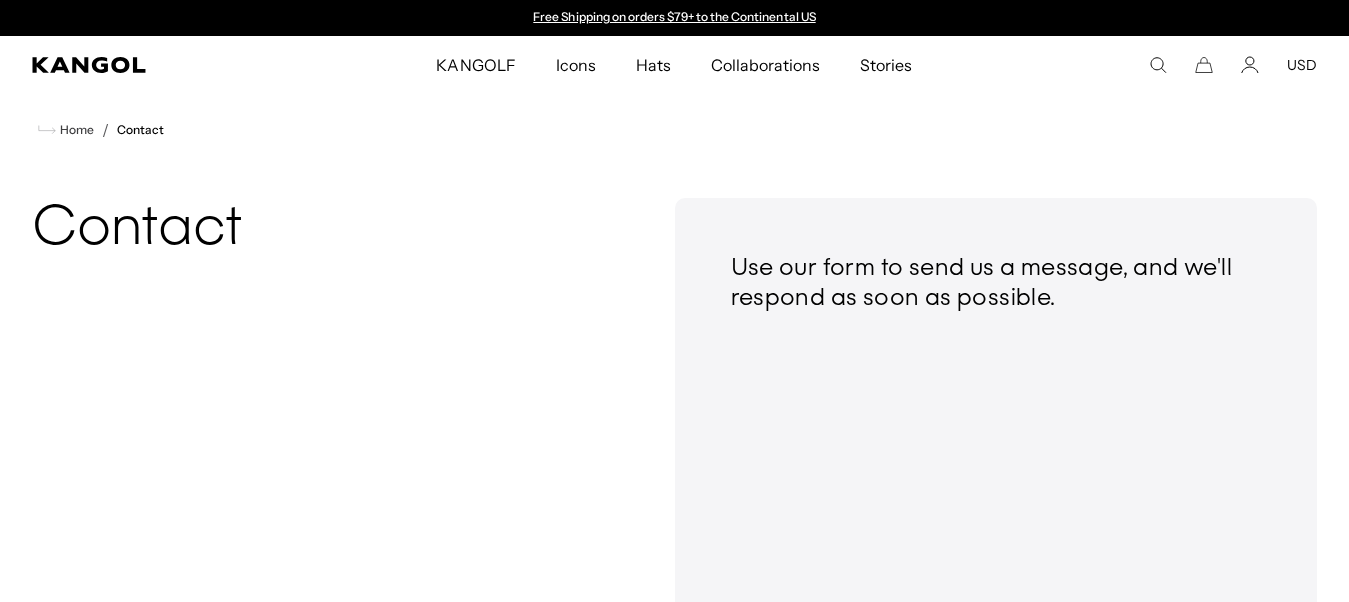 scroll, scrollTop: 769, scrollLeft: 0, axis: vertical 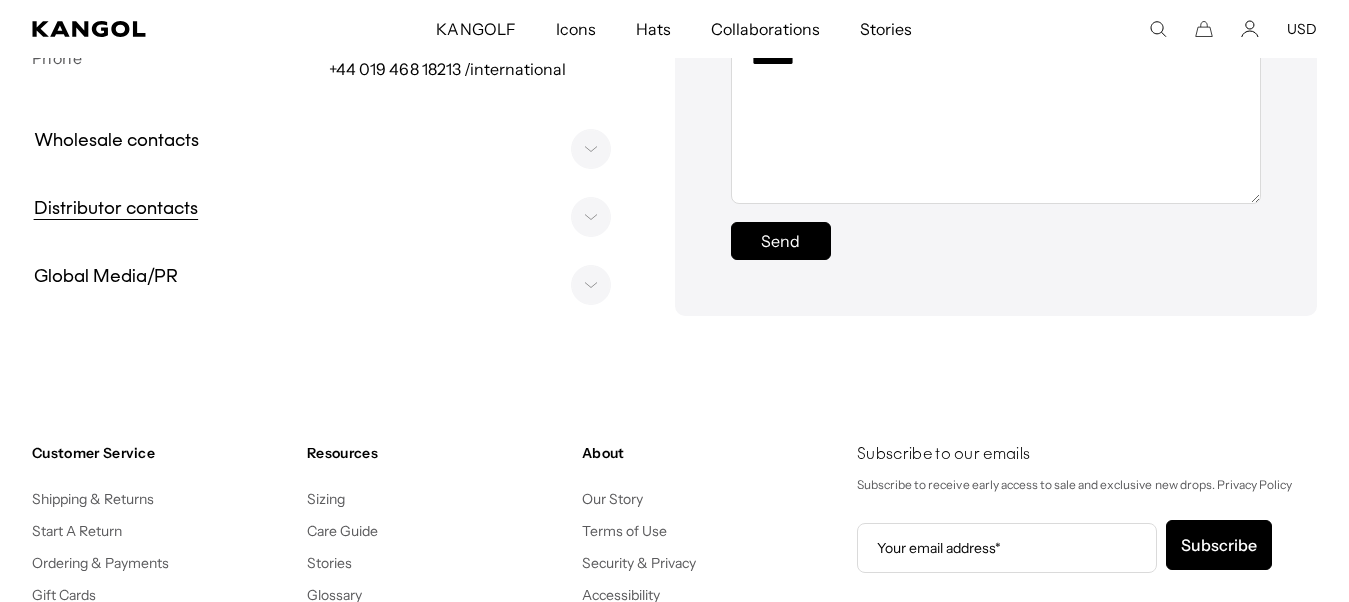 click on "Distributor contacts" at bounding box center (329, 210) 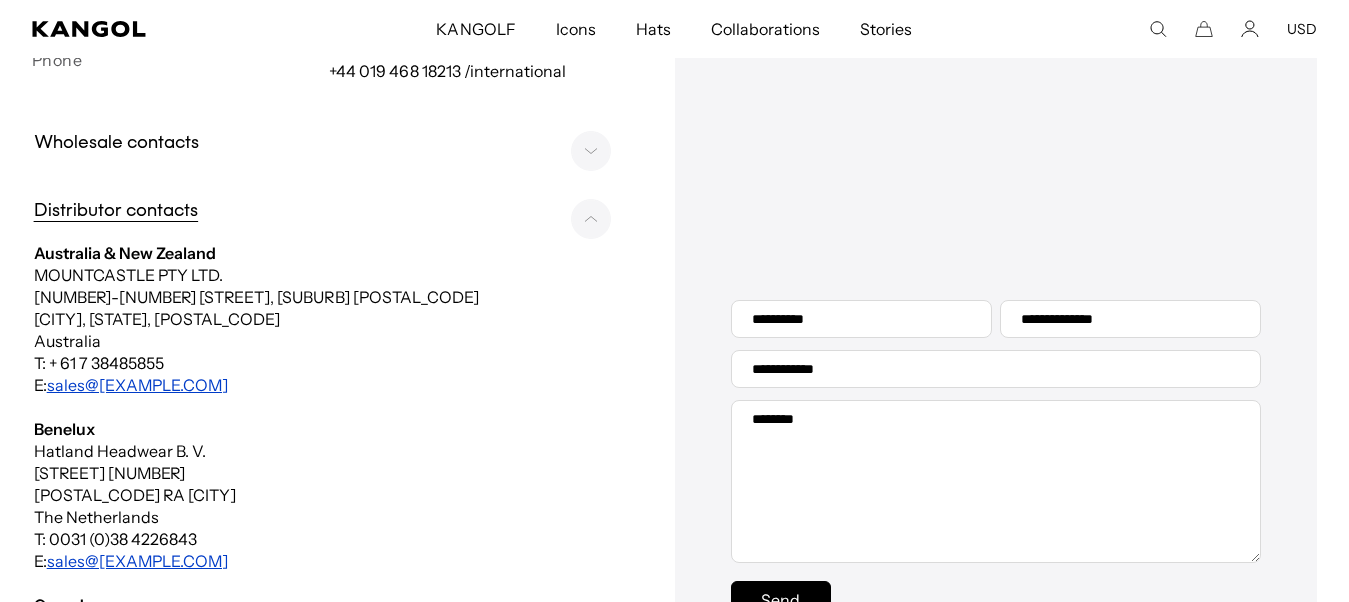 scroll, scrollTop: 460, scrollLeft: 0, axis: vertical 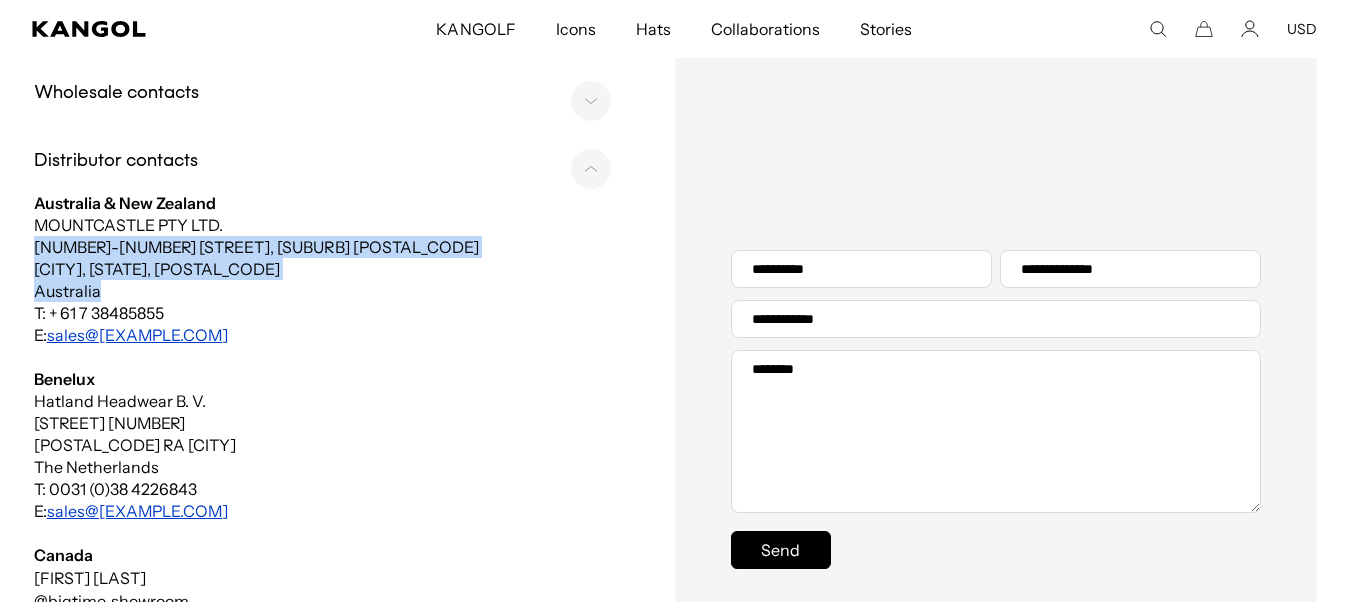 drag, startPoint x: 35, startPoint y: 249, endPoint x: 191, endPoint y: 291, distance: 161.55495 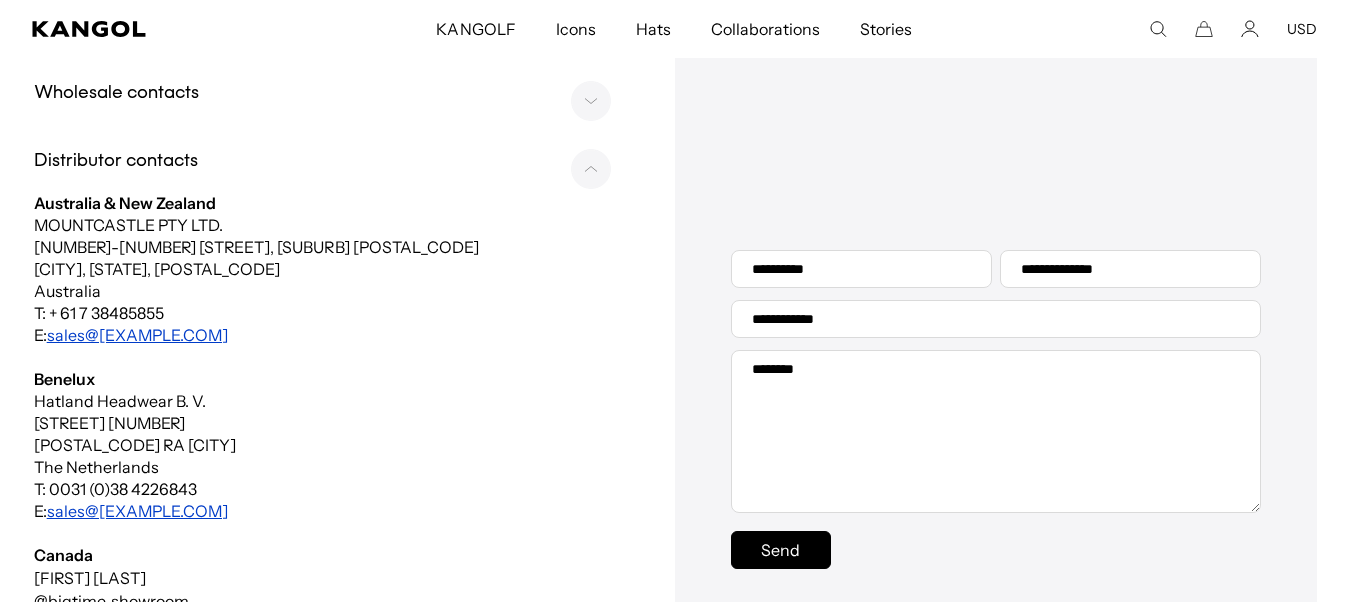 scroll, scrollTop: 626, scrollLeft: 0, axis: vertical 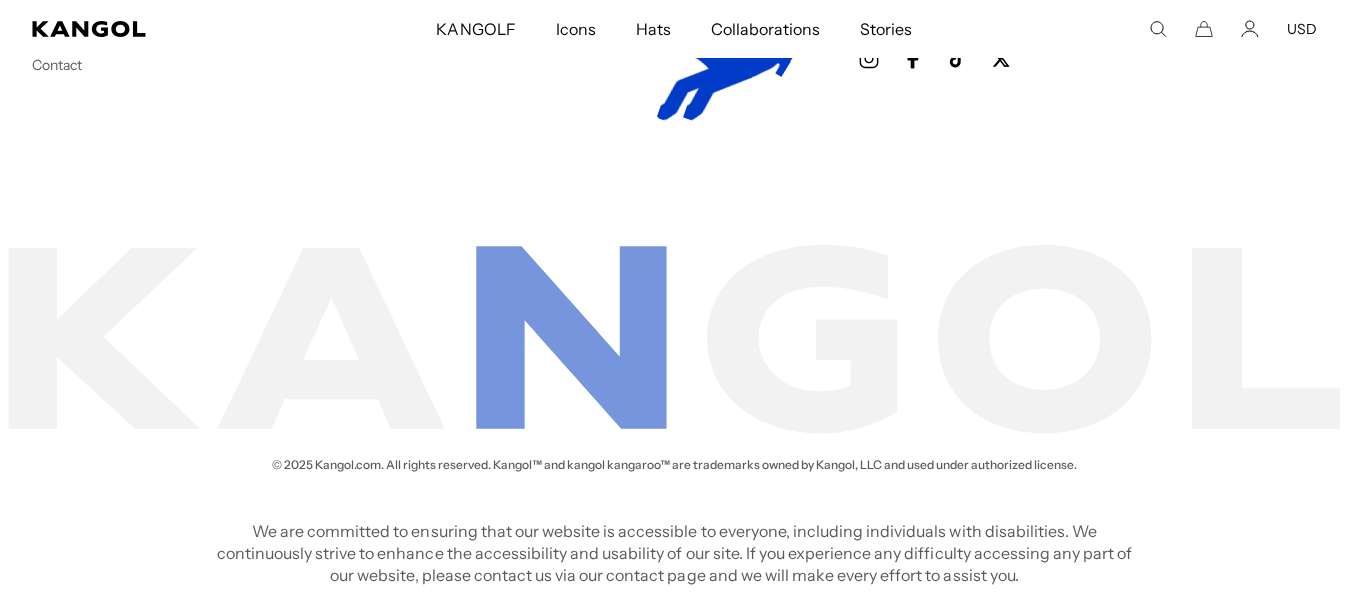 click on "Customer Service
Shipping & Returns
Start A Return
Ordering & Payments
Gift Cards
Promotions
Contact
Resources
Sizing
Care Guide
Stories
Glossary
USD
USD
EUR
About Our Story" at bounding box center (674, 131) 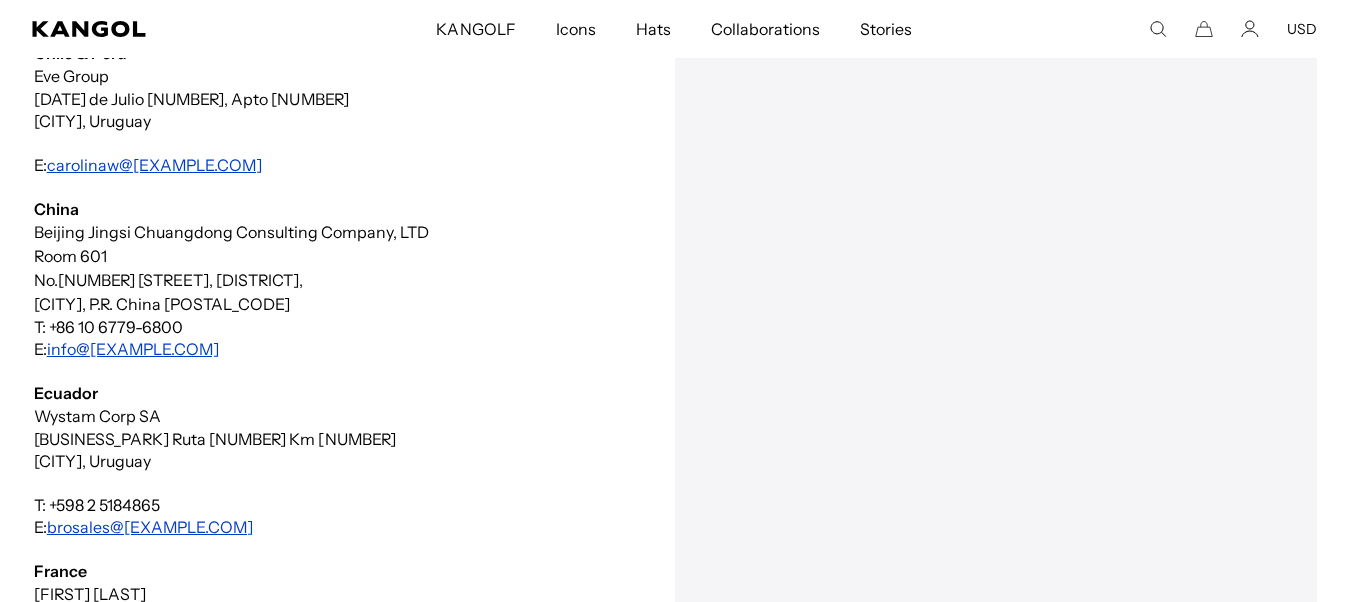 click on "T: +86 10 6779-6800 E:  info@manpexchina.com" at bounding box center [329, 338] 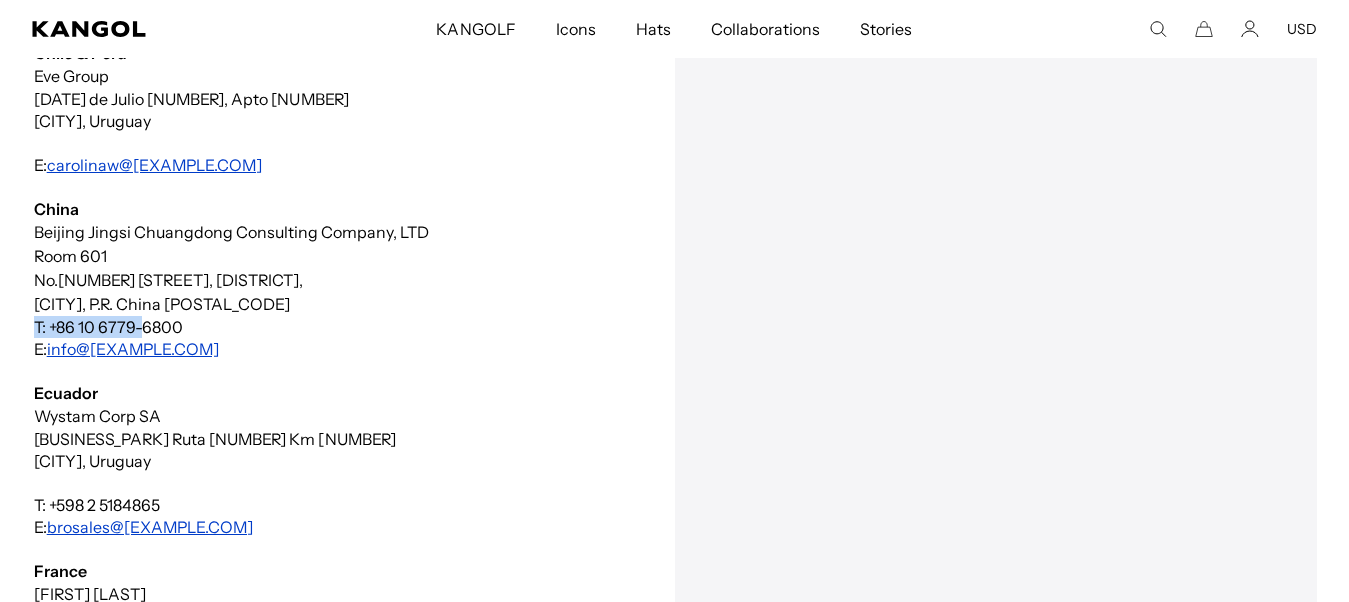 click on "T: +86 10 6779-6800 E:  info@manpexchina.com" at bounding box center (329, 338) 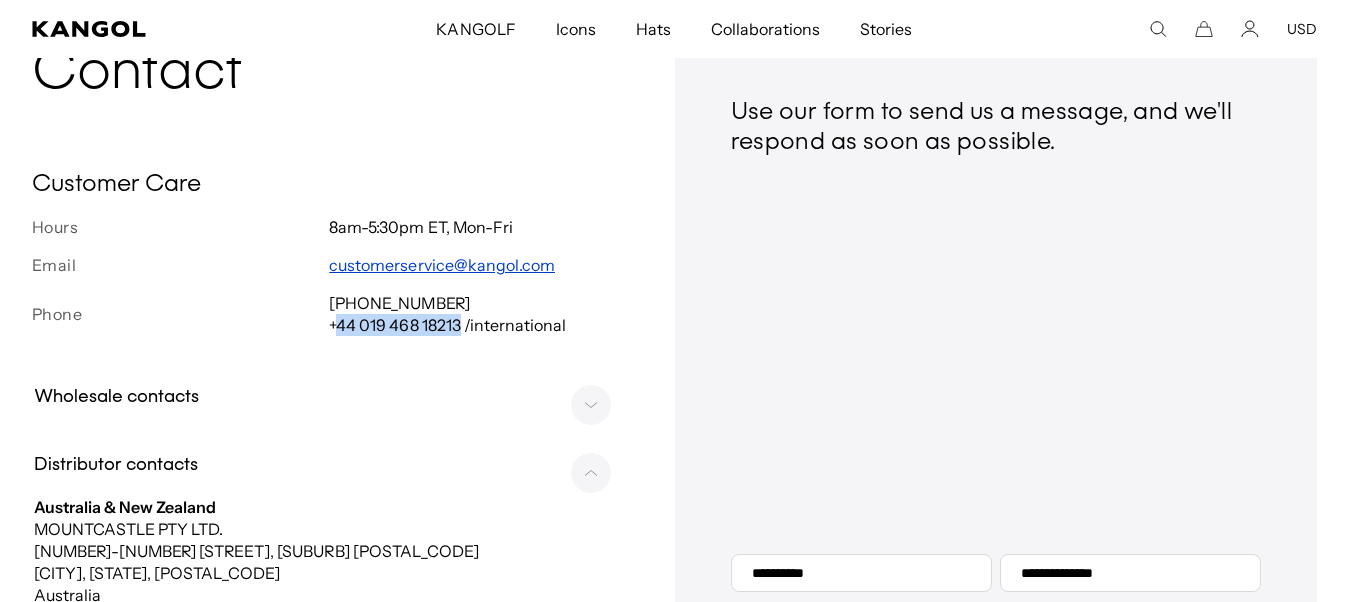 drag, startPoint x: 460, startPoint y: 324, endPoint x: 340, endPoint y: 330, distance: 120.14991 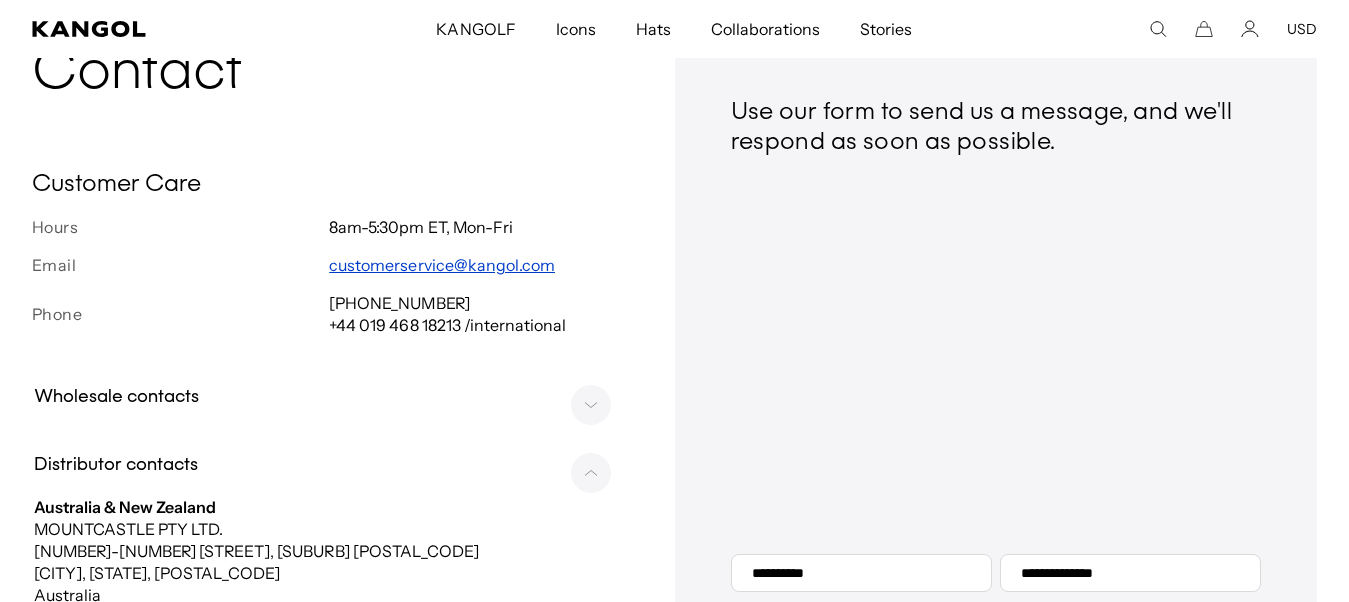 click on "Contact
Customer Care
Hours
8am-5:30pm ET, Mon-Fri
Email
customerservice@kangol.com
Phone
1-866-8-KANGOL (1-866-852-6465) +44 019 468 18213 /international
Collapsible content
Wholesale contacts
The following information is for our wholesale and advertising partners. If you are a retail customer, please use the contact information or form in the above section.
Kangol Headwear USA
Sales and Marketing Office T: +1-212-981-9845 F: +1-212-981-9901
E:  inquiry@kangol.com" at bounding box center (353, 2162) 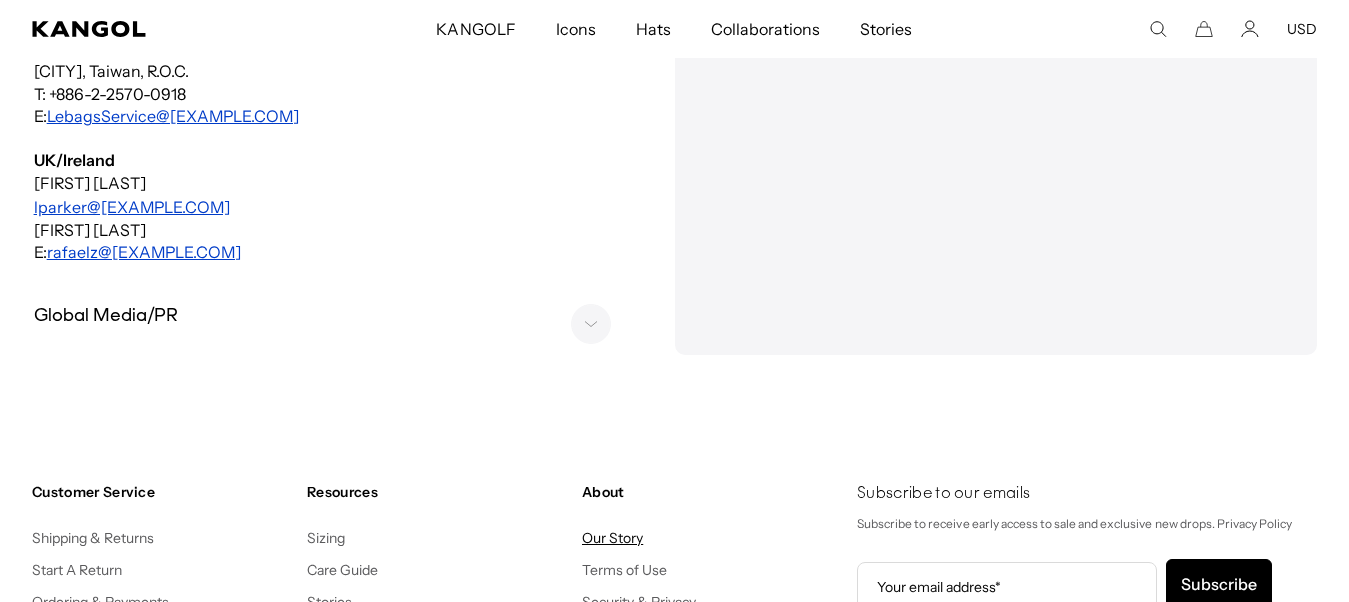 click on "Our Story" at bounding box center [612, 538] 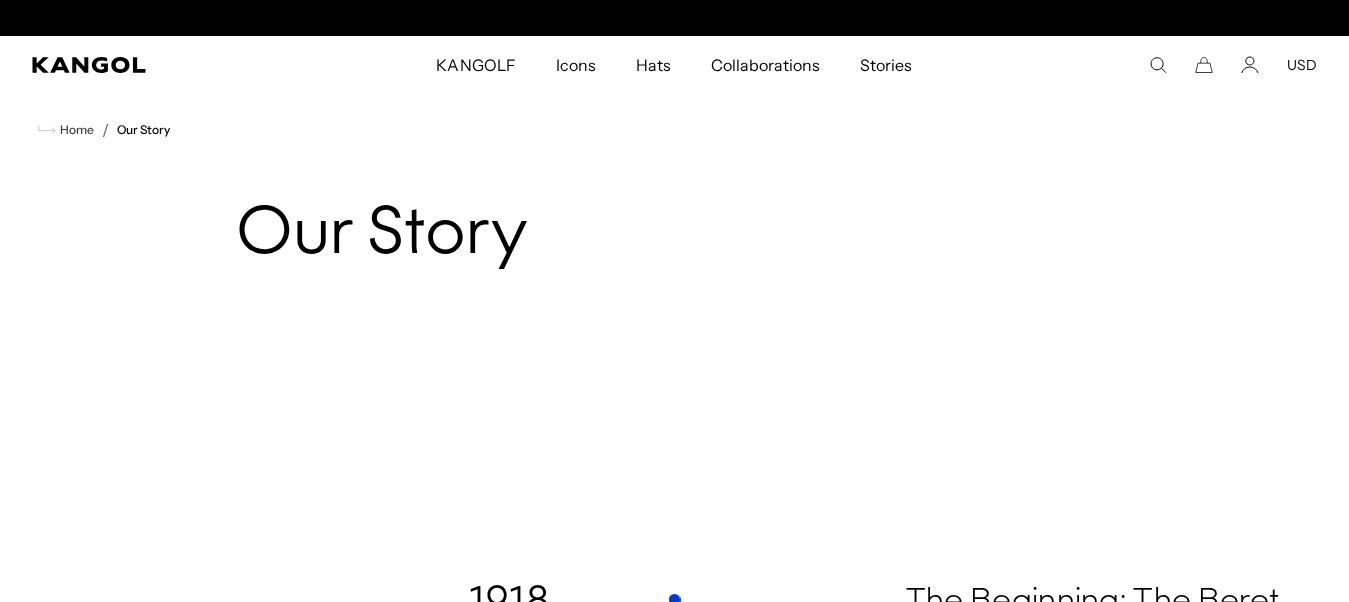 scroll, scrollTop: 0, scrollLeft: 0, axis: both 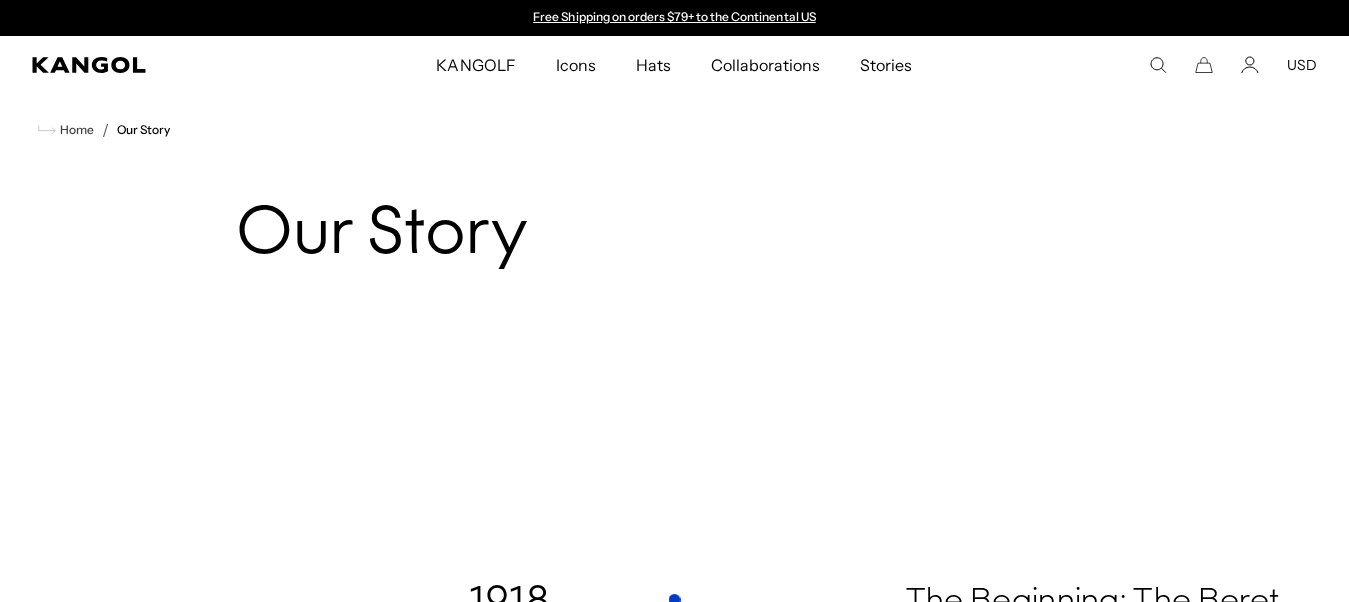 click on "Our Story" at bounding box center (674, 236) 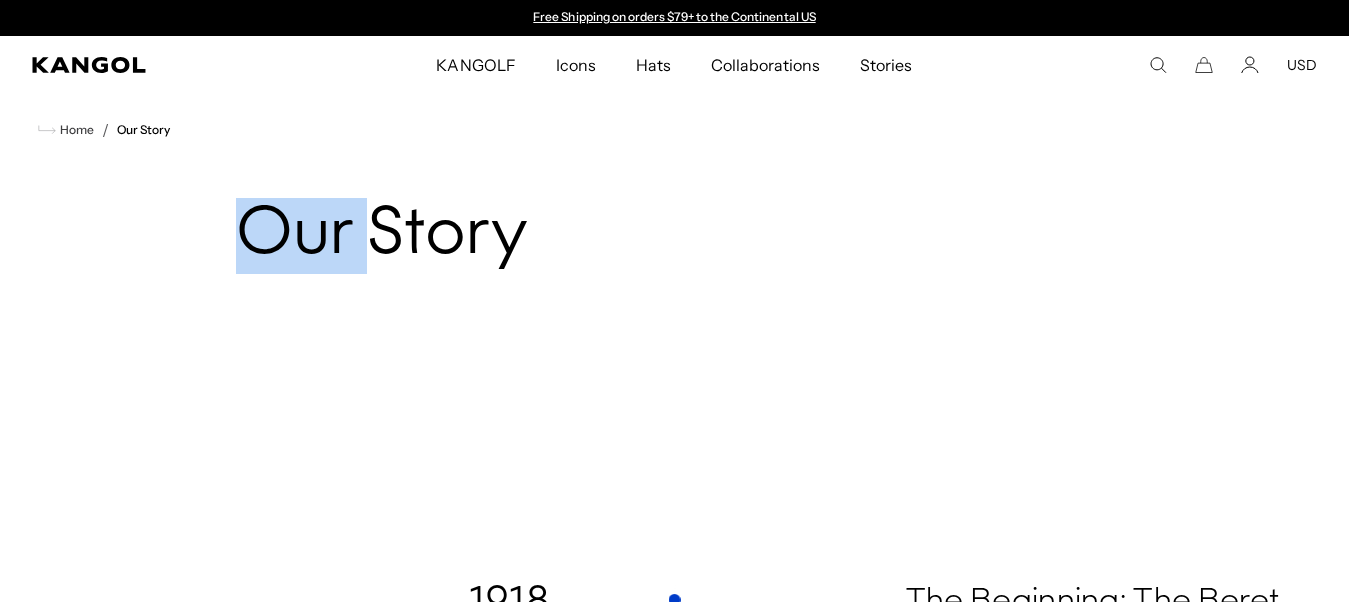 click on "Our Story" at bounding box center (674, 236) 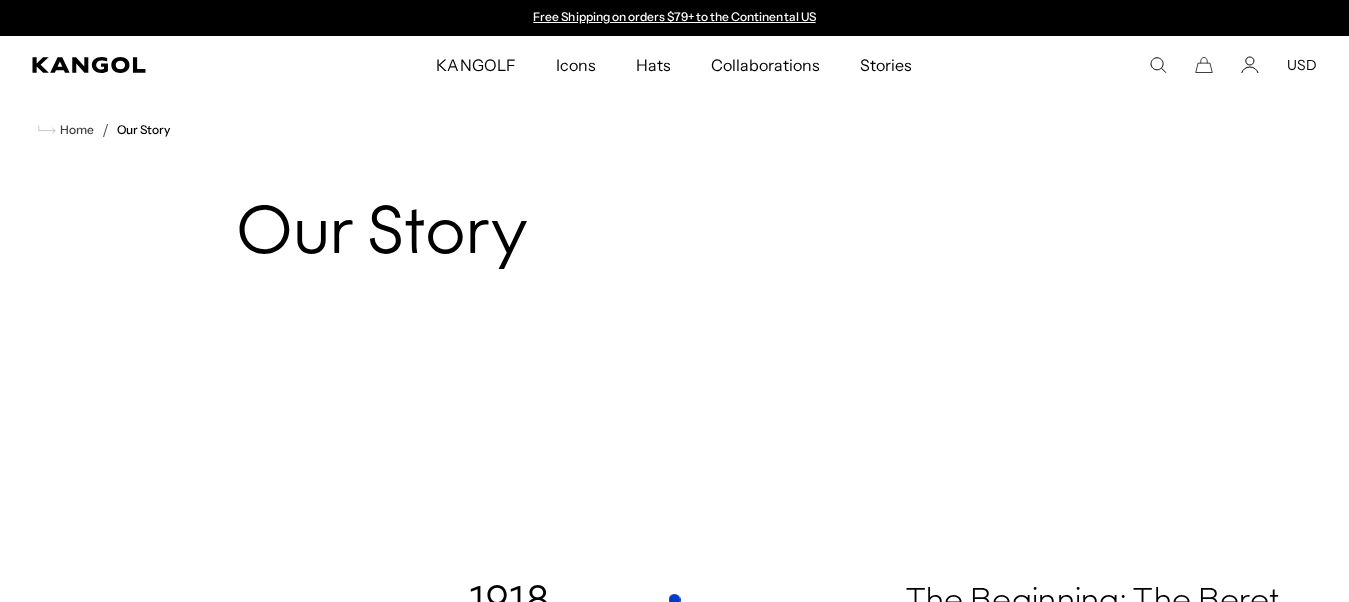 click on "Our Story" at bounding box center (674, 236) 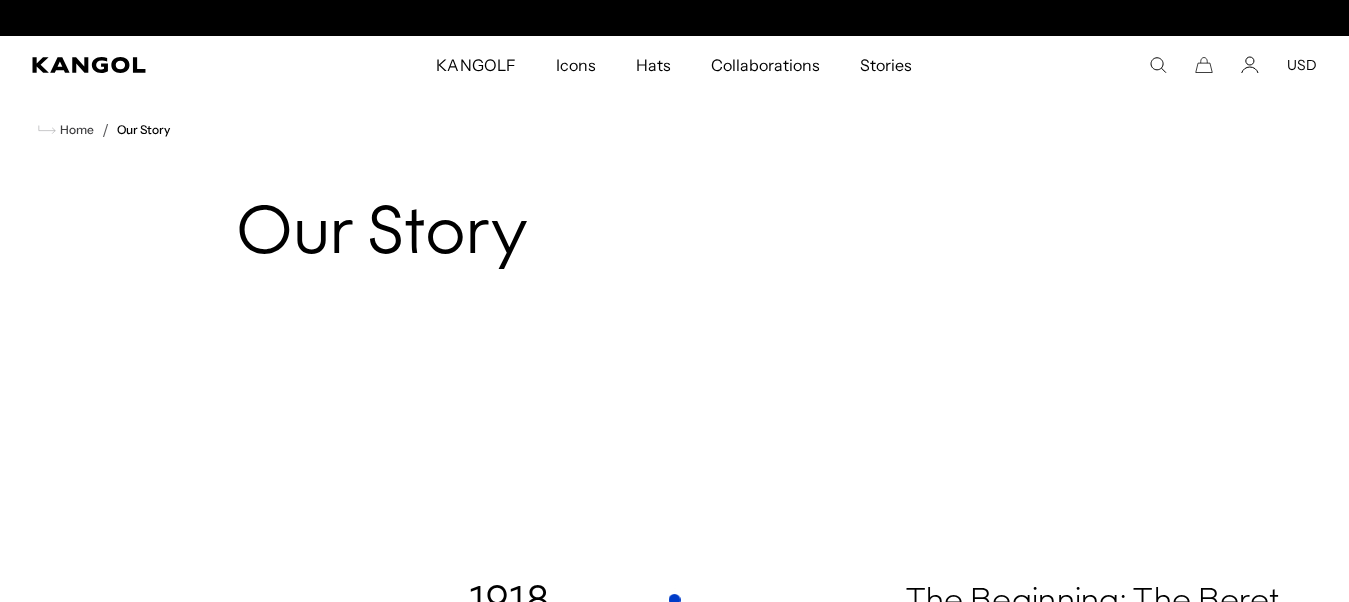scroll, scrollTop: 0, scrollLeft: 0, axis: both 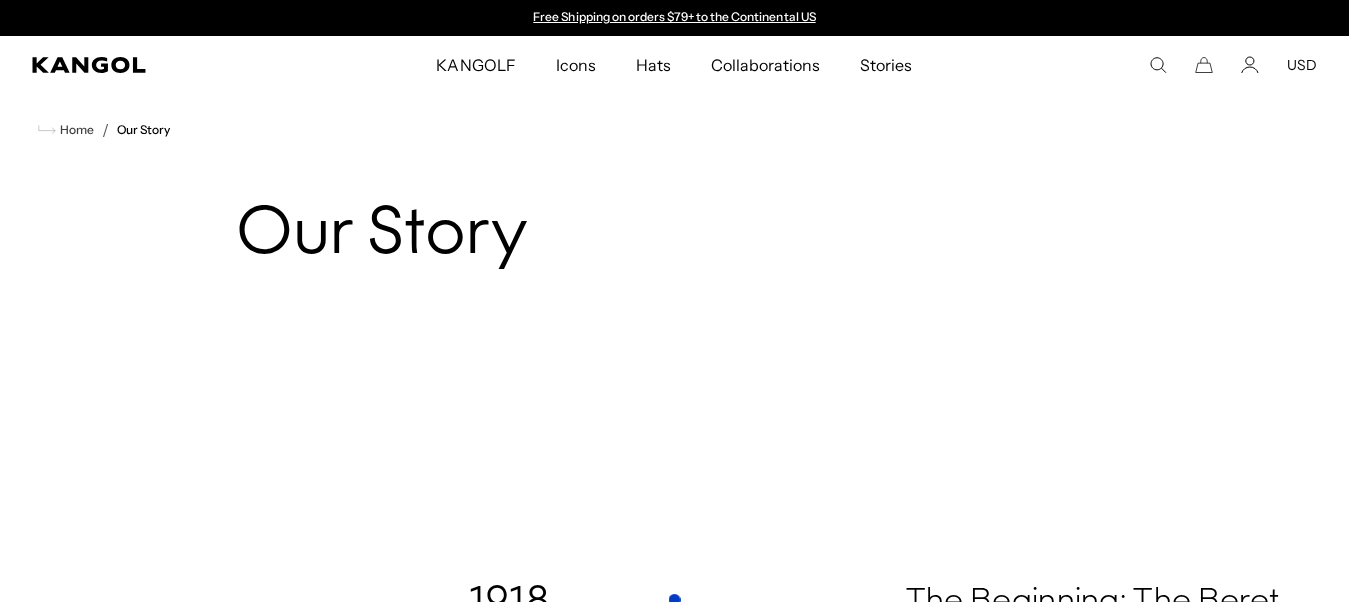 click at bounding box center [674, 362] 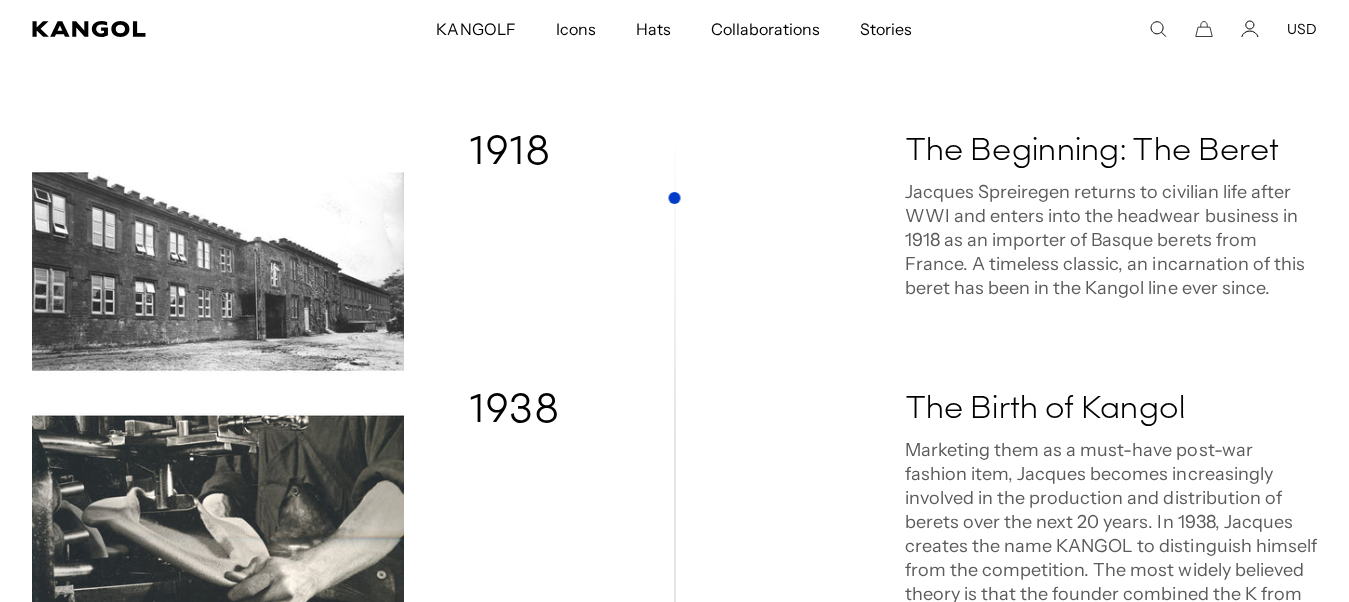 scroll, scrollTop: 477, scrollLeft: 0, axis: vertical 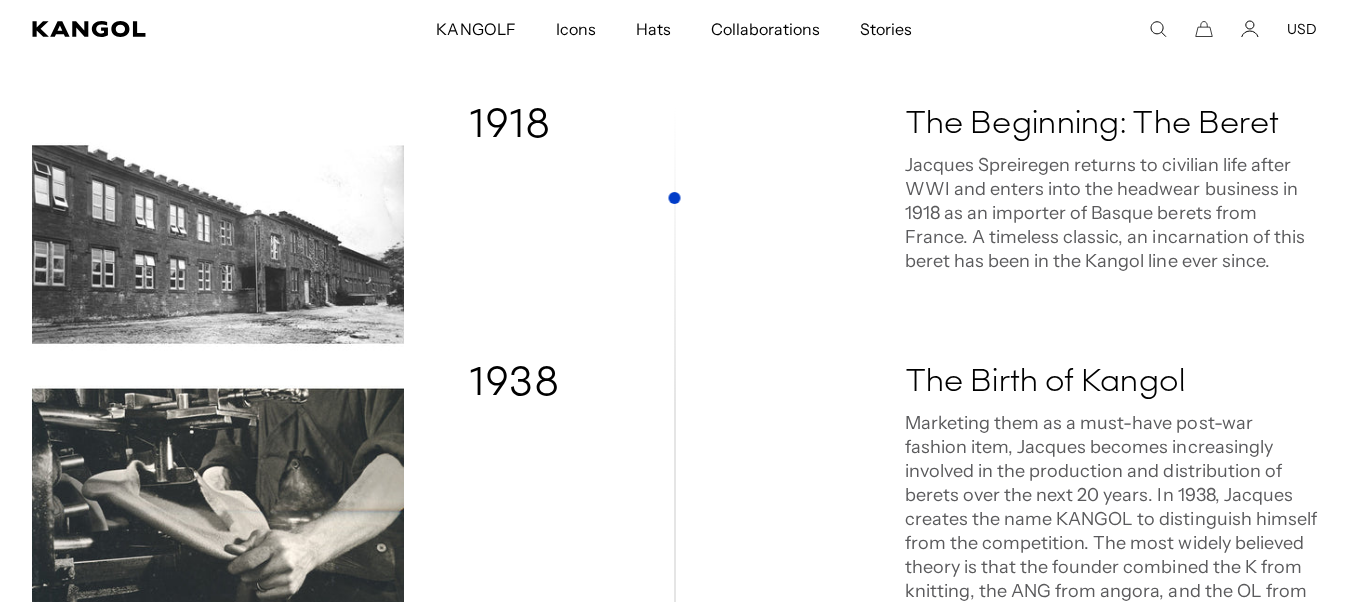 click on "The Beginning: The Beret" at bounding box center [1111, 125] 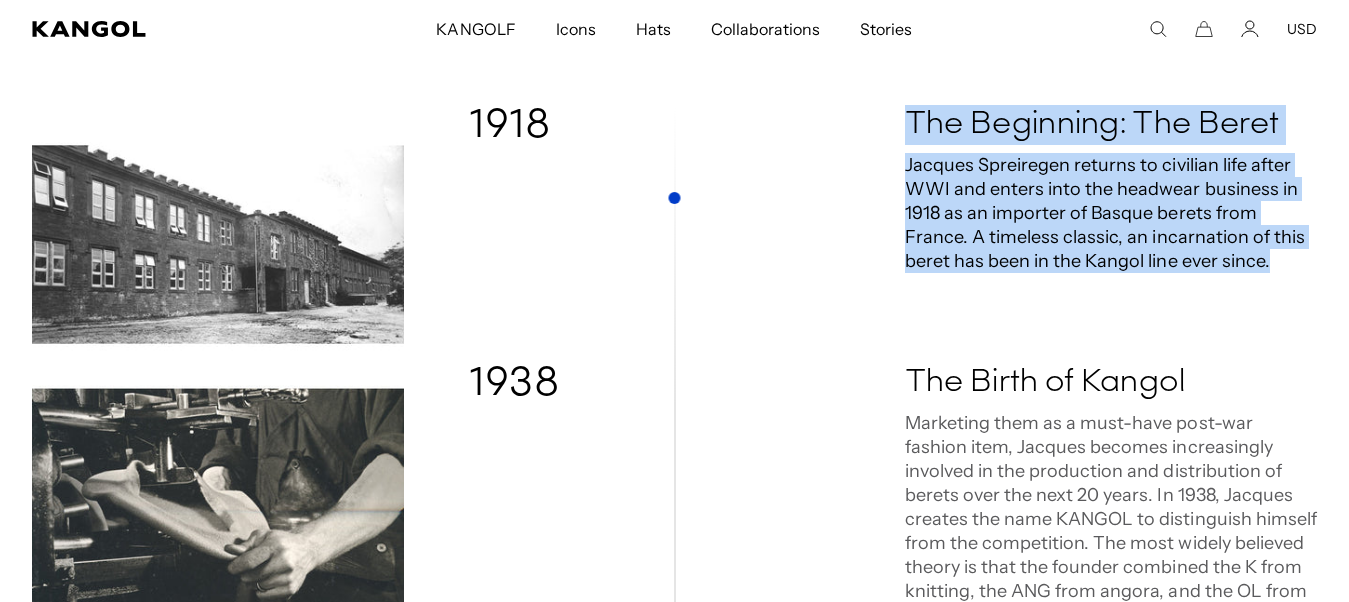 drag, startPoint x: 911, startPoint y: 121, endPoint x: 1178, endPoint y: 264, distance: 302.8828 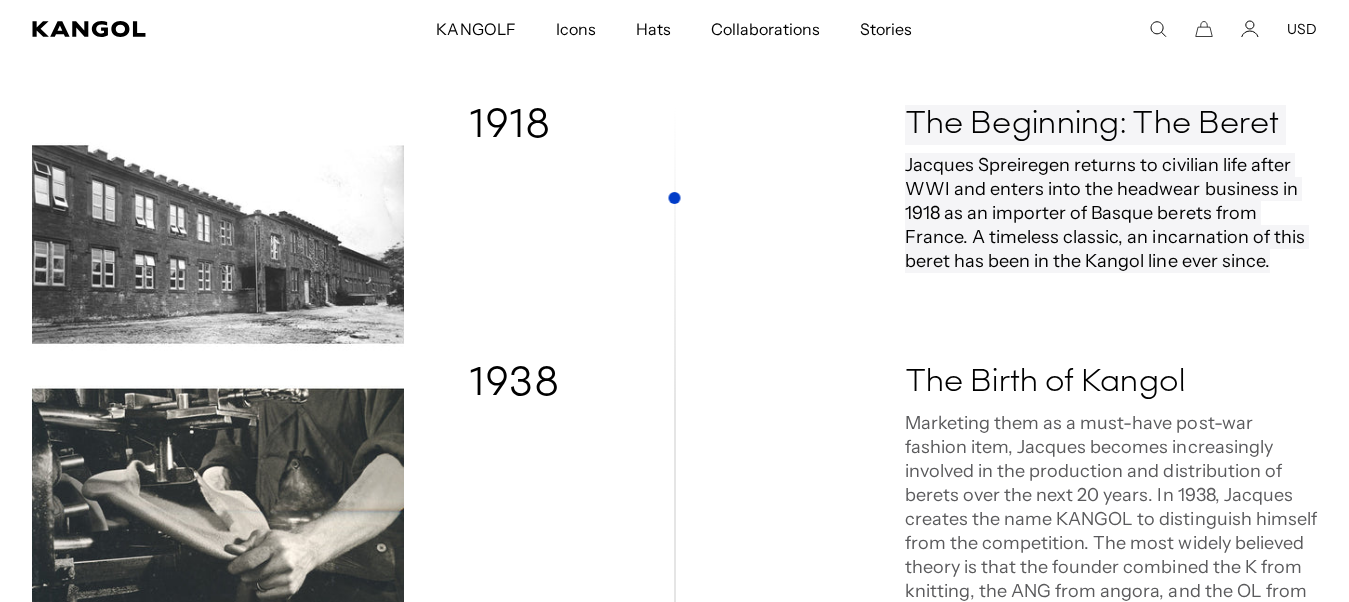 scroll, scrollTop: 0, scrollLeft: 0, axis: both 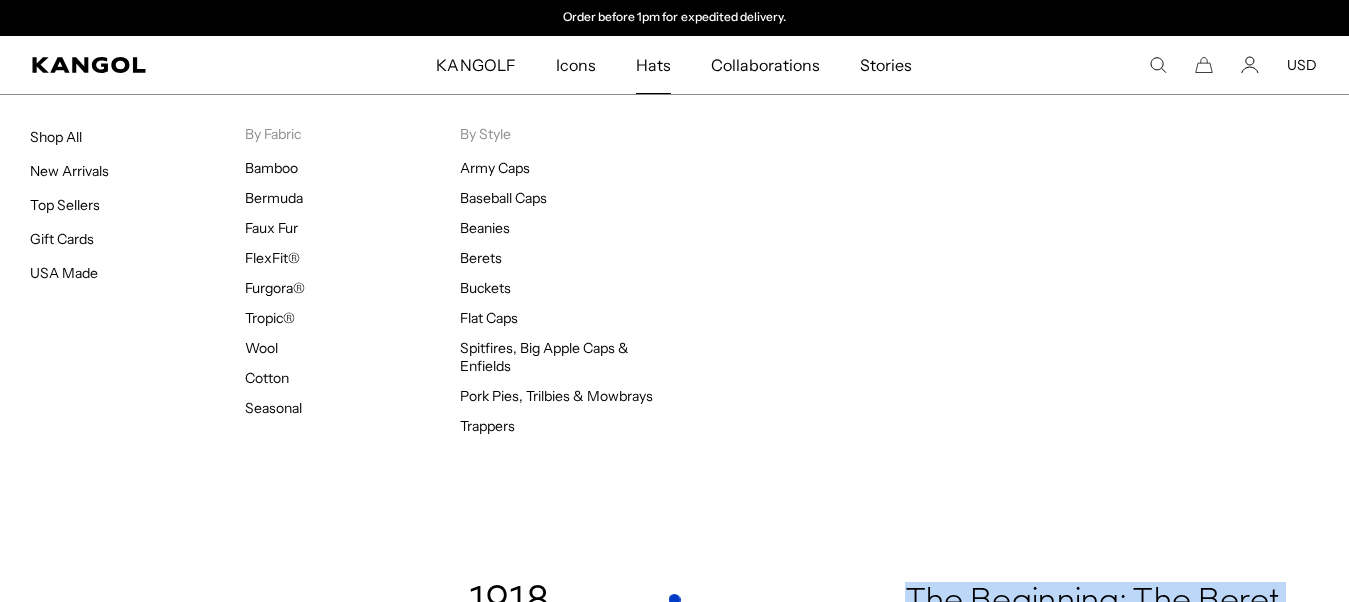 click on "Hats" at bounding box center [653, 65] 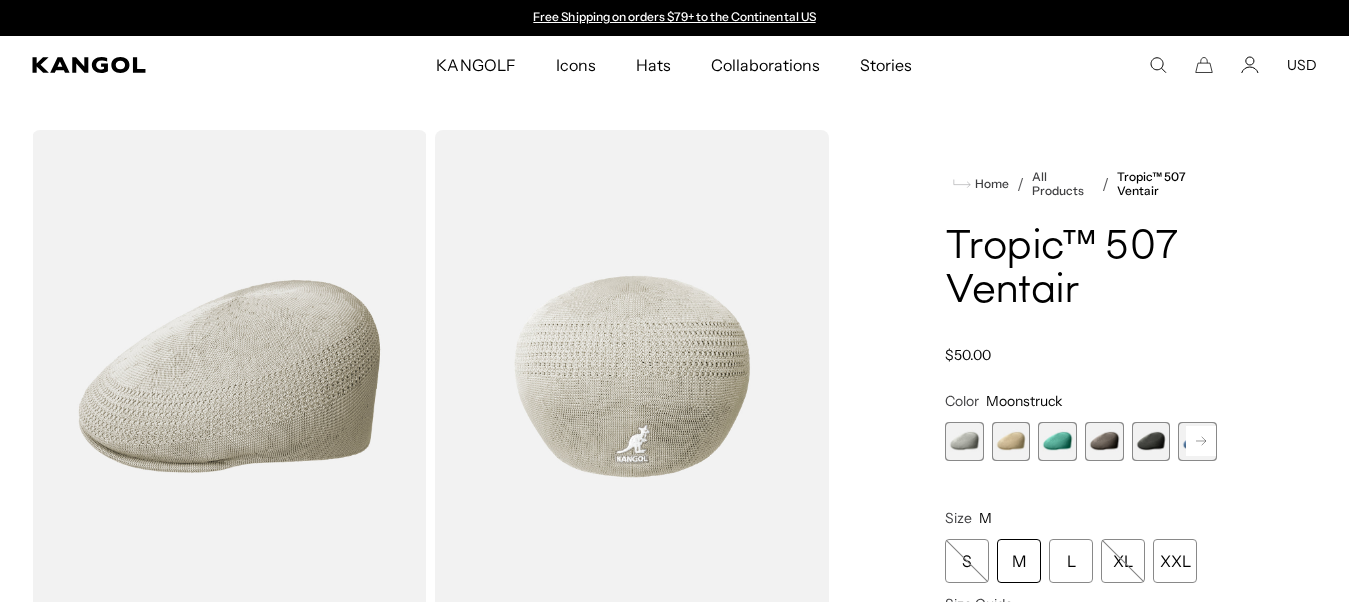 scroll, scrollTop: 59, scrollLeft: 0, axis: vertical 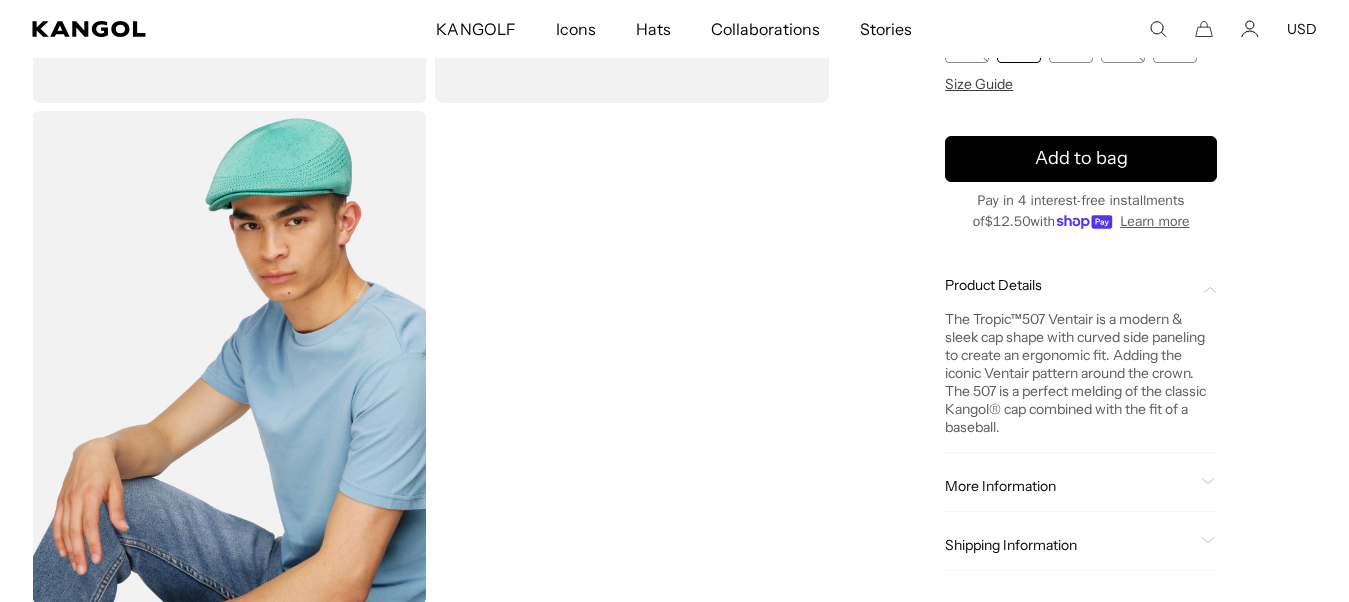 drag, startPoint x: 947, startPoint y: 317, endPoint x: 1020, endPoint y: 424, distance: 129.52992 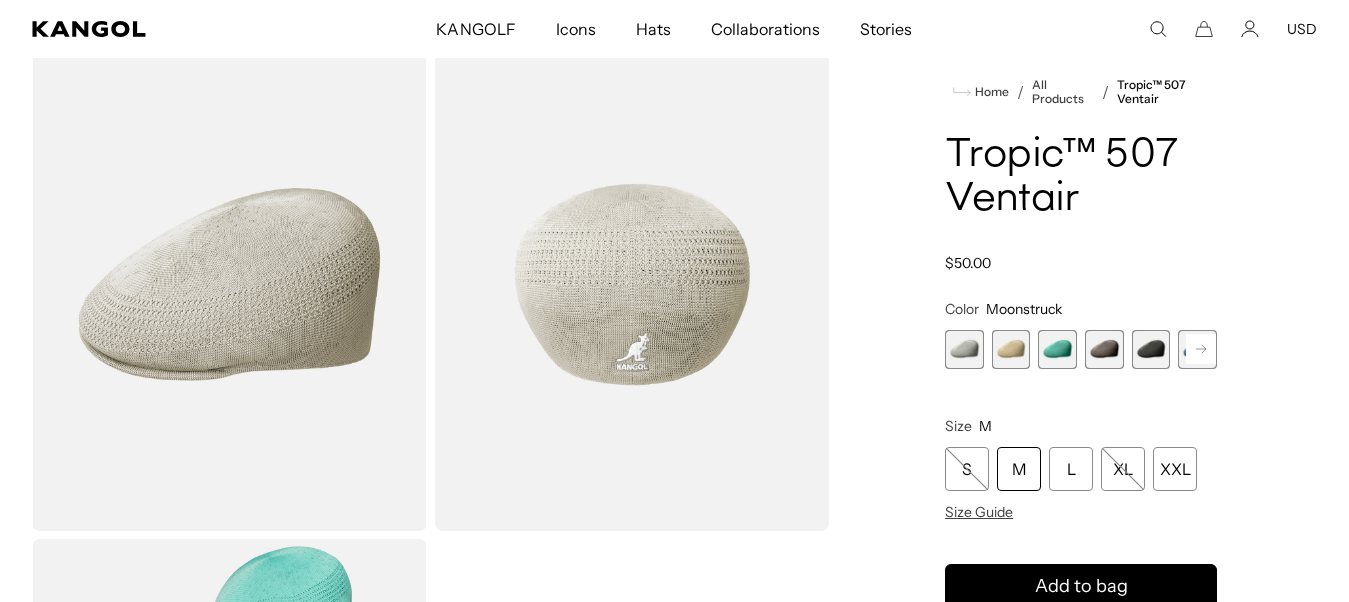scroll, scrollTop: 91, scrollLeft: 0, axis: vertical 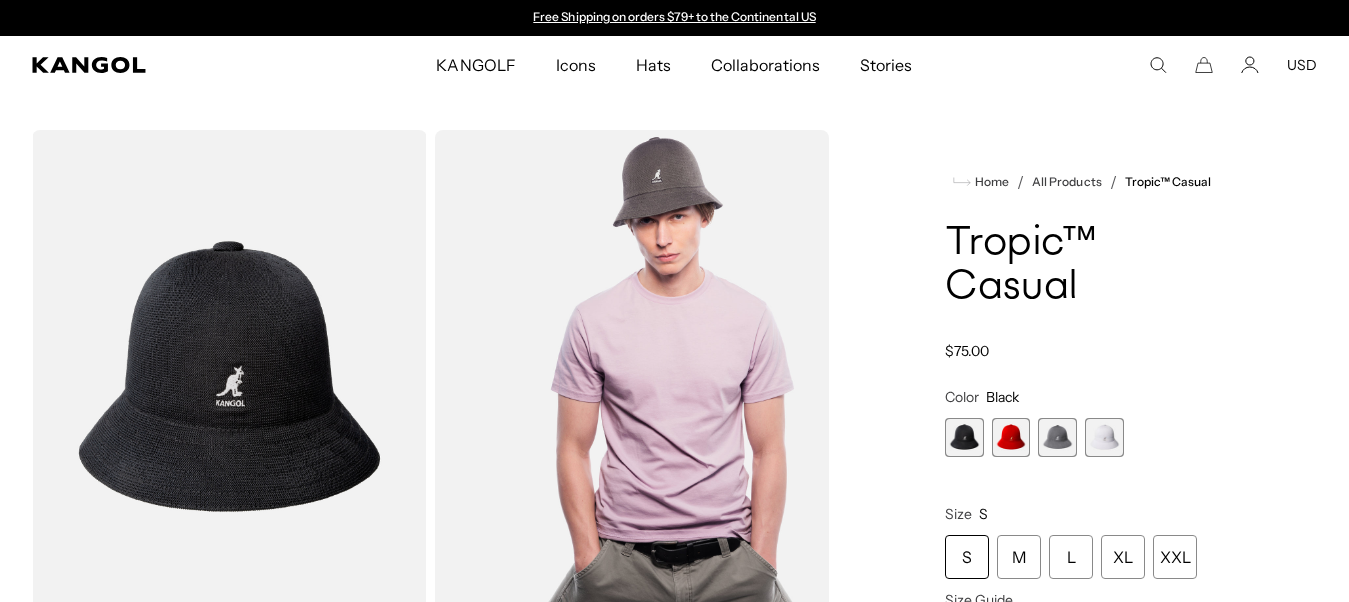 click on "Tropic™ Casual" at bounding box center [1081, 266] 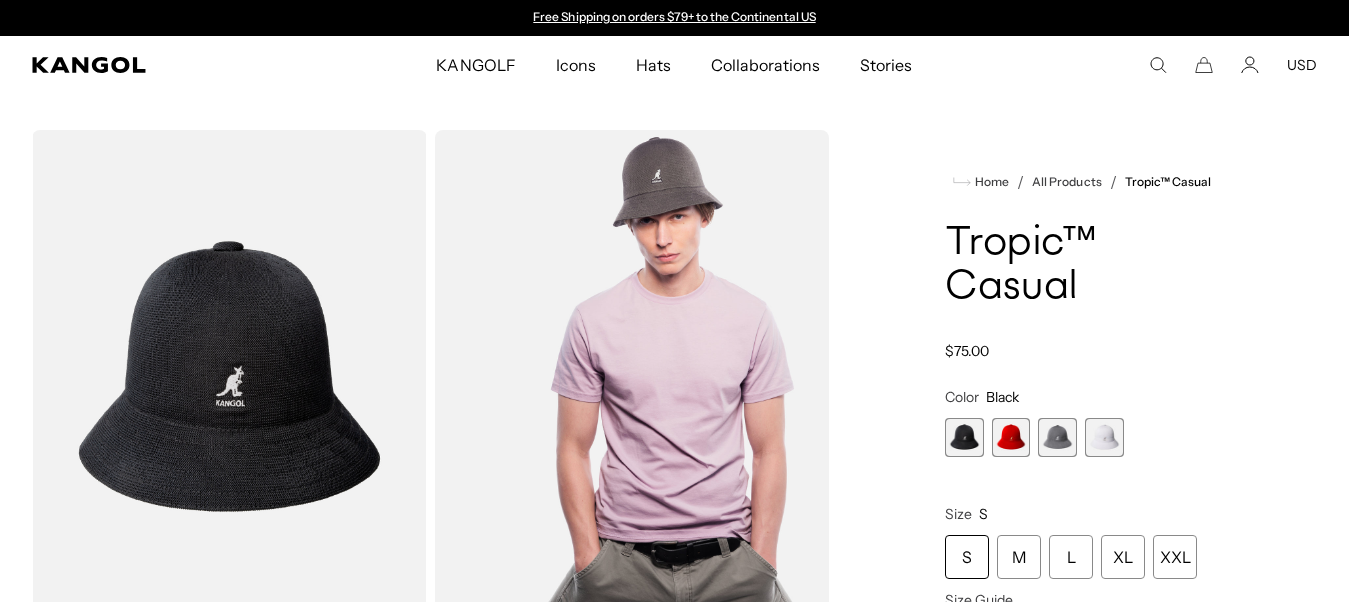 scroll, scrollTop: 0, scrollLeft: 412, axis: horizontal 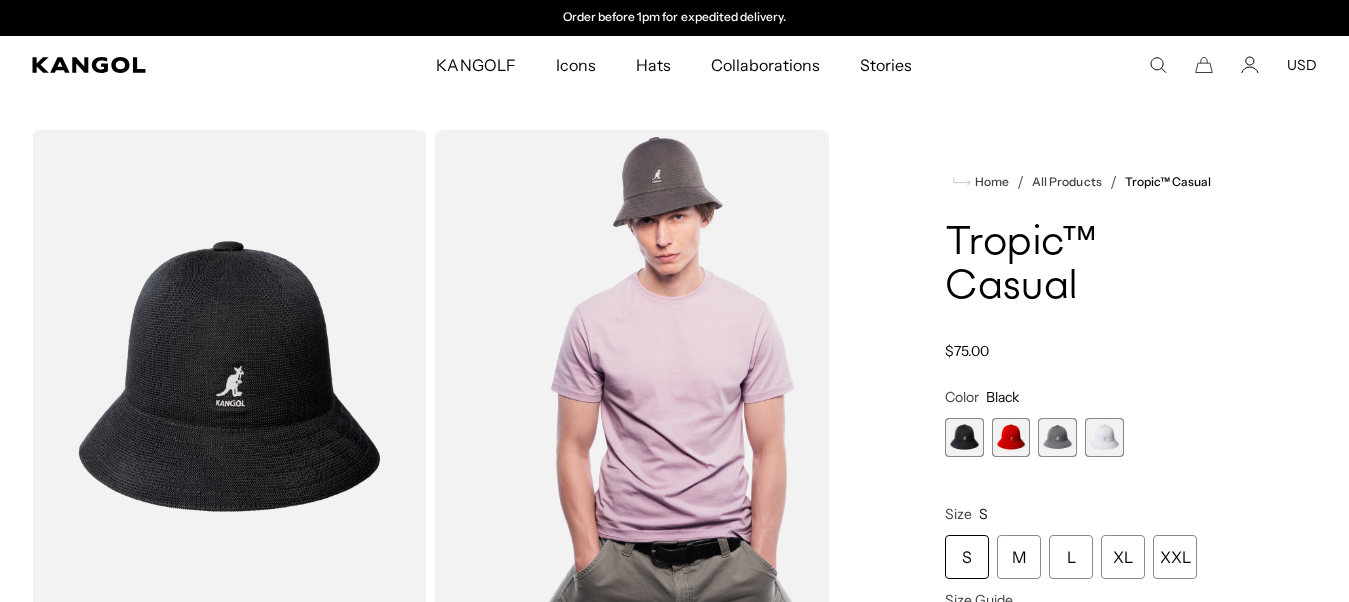 click on "Tropic™ Casual" at bounding box center (1081, 266) 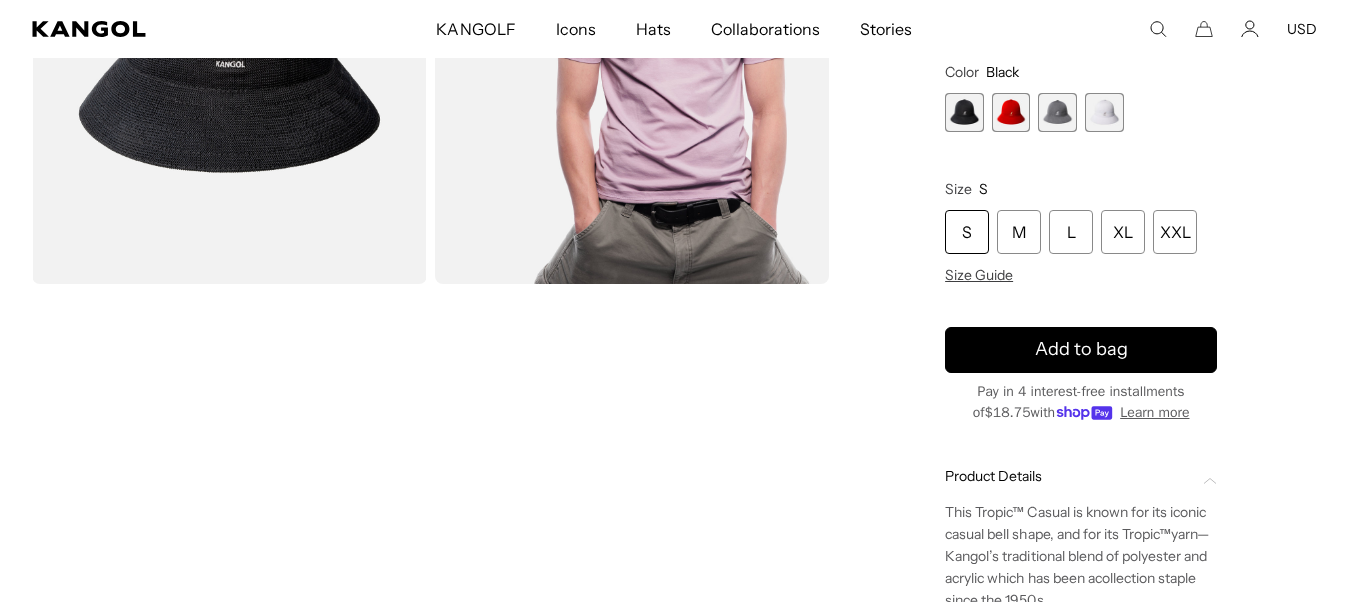 scroll, scrollTop: 576, scrollLeft: 0, axis: vertical 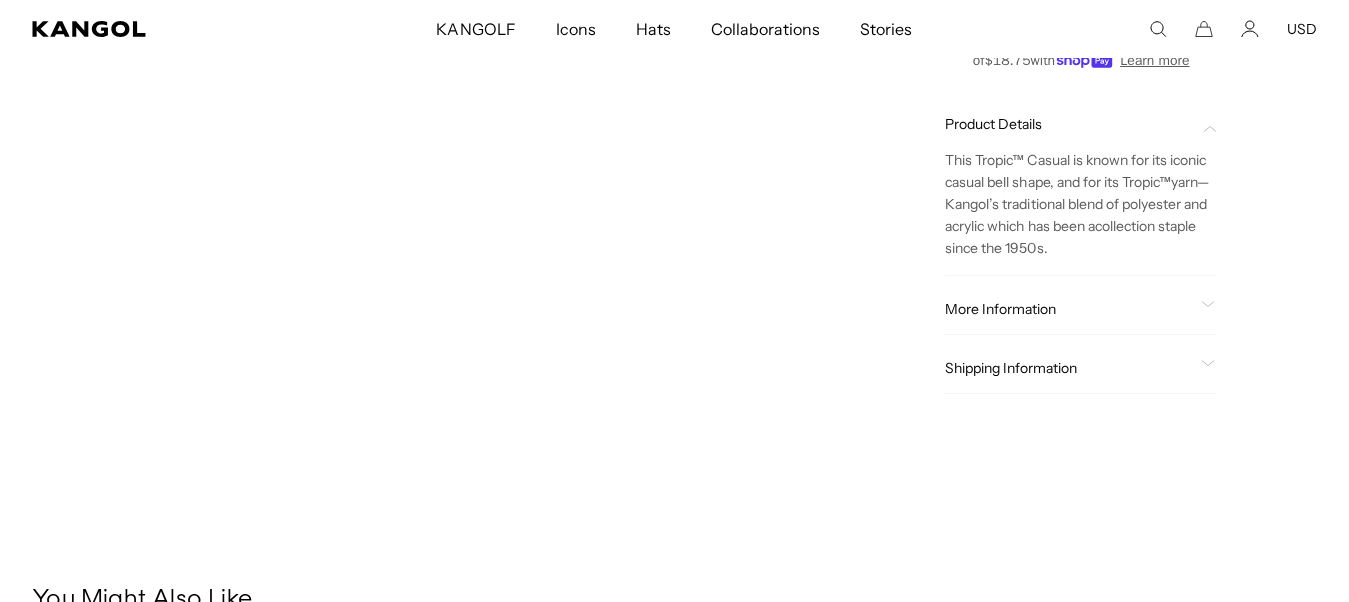 click on "This Tropic™ Casual is known for its iconic casual bell shape, and for its Tropic ™  yarn" 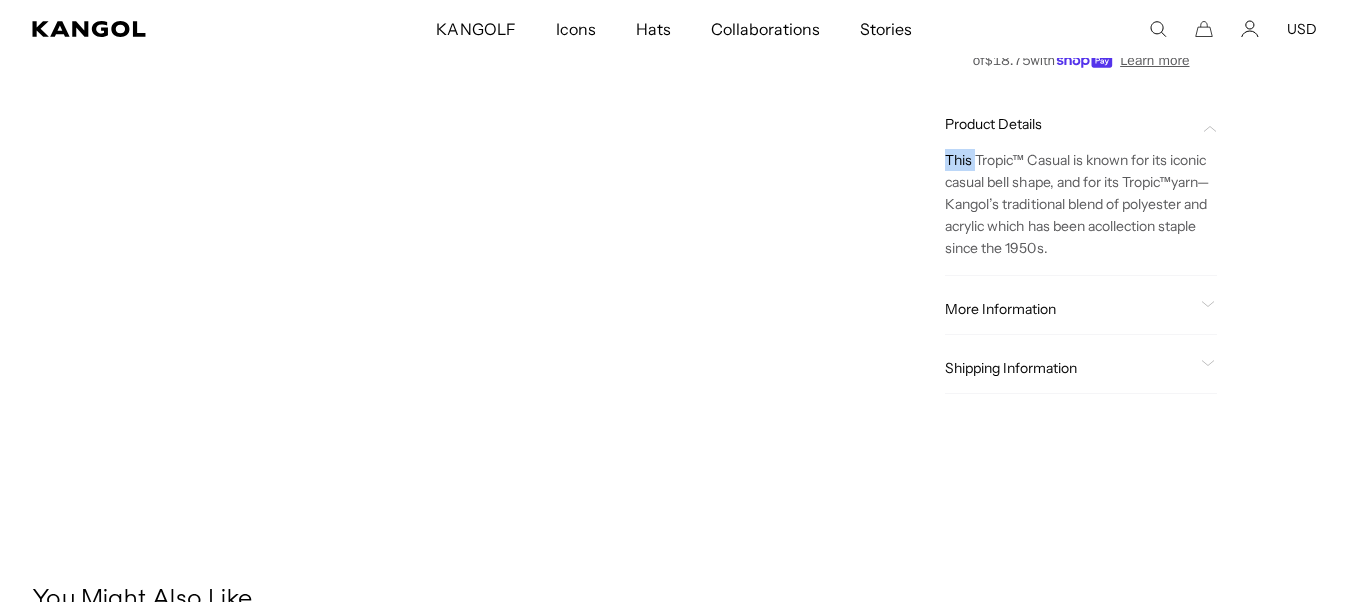 click on "This Tropic™ Casual is known for its iconic casual bell shape, and for its Tropic ™  yarn" 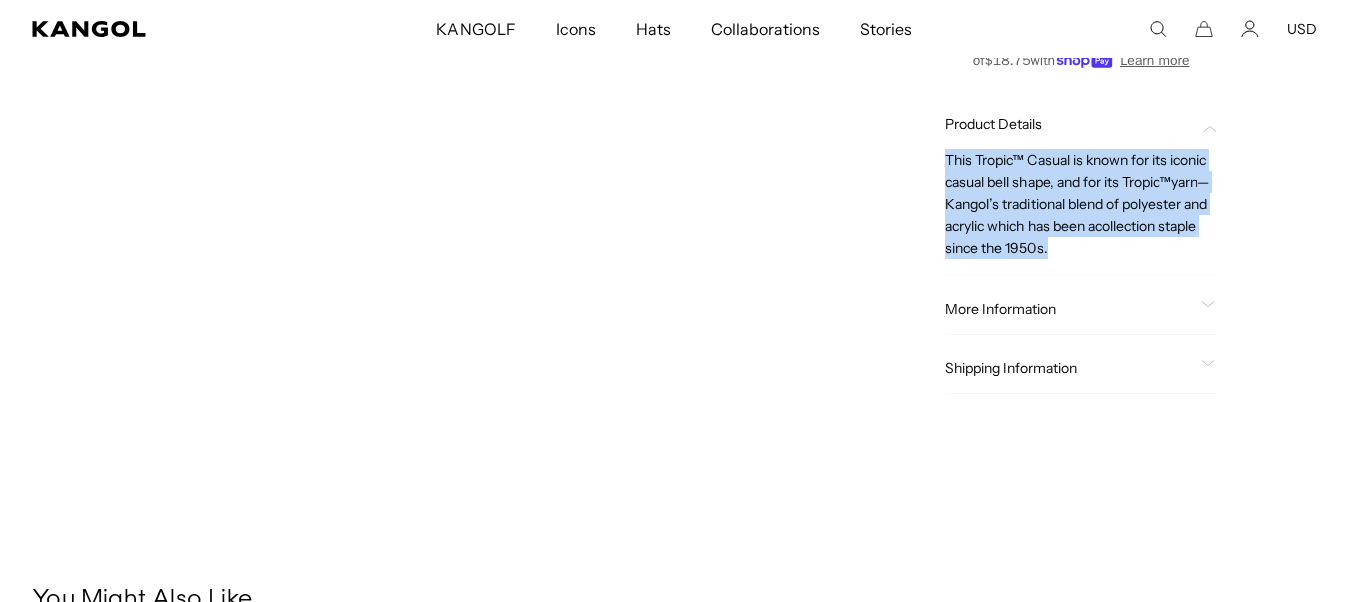 copy on "This Tropic™ Casual is known for its iconic casual bell shape, and for its Tropic ™  yarn  — Kangol’s traditional blend of polyester and acrylic which has been a  collection staple since the 1950s." 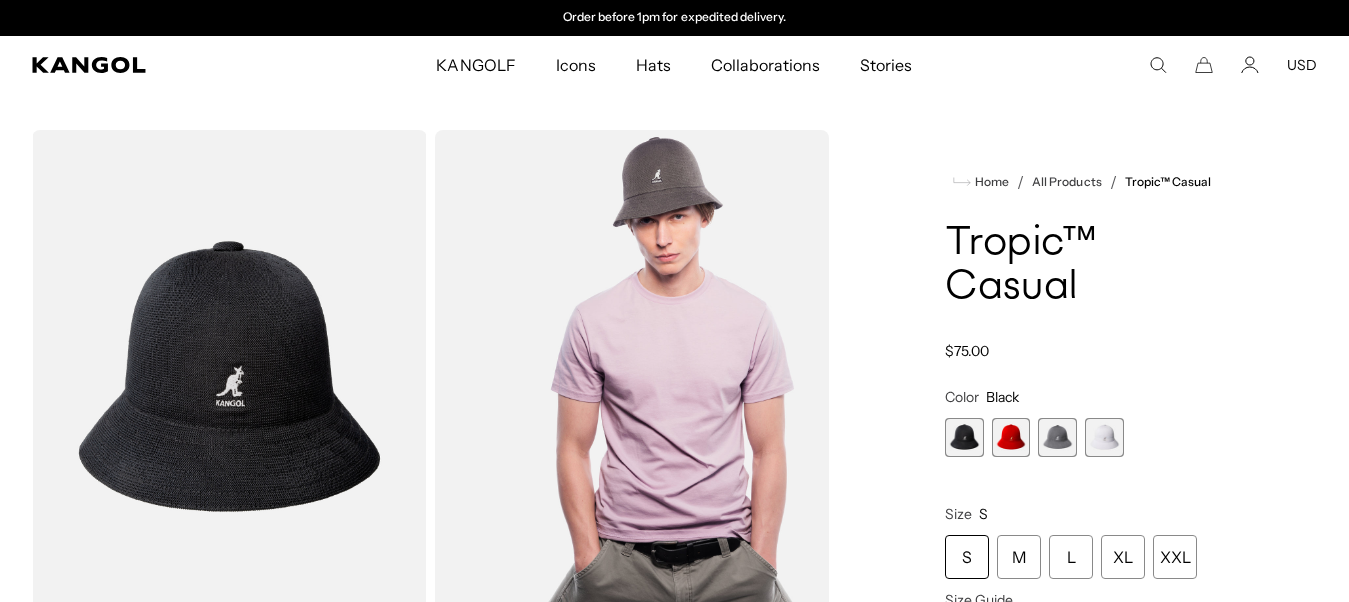 scroll, scrollTop: 61, scrollLeft: 0, axis: vertical 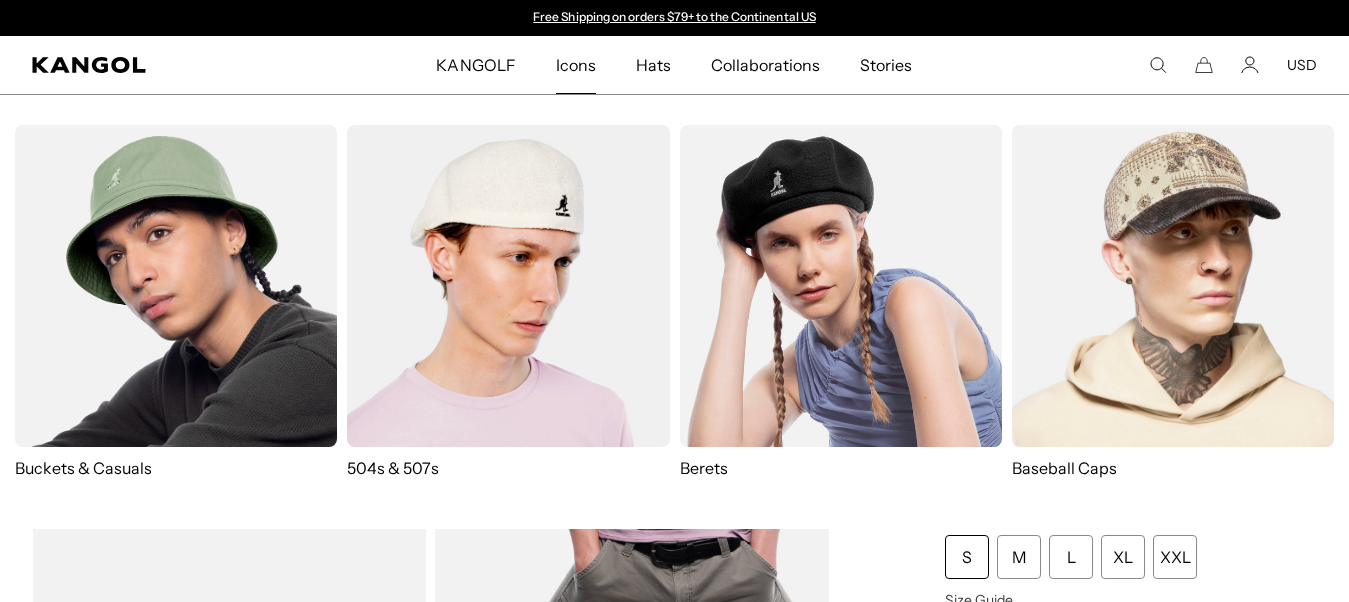 click at bounding box center (508, 286) 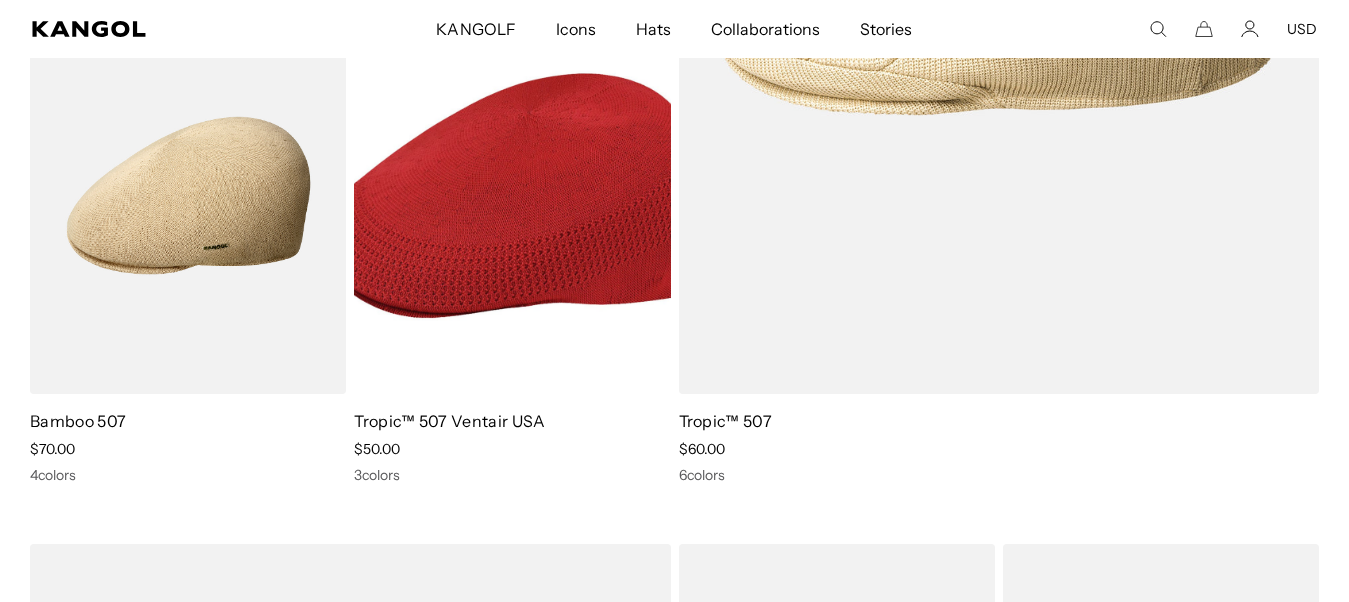 scroll, scrollTop: 746, scrollLeft: 0, axis: vertical 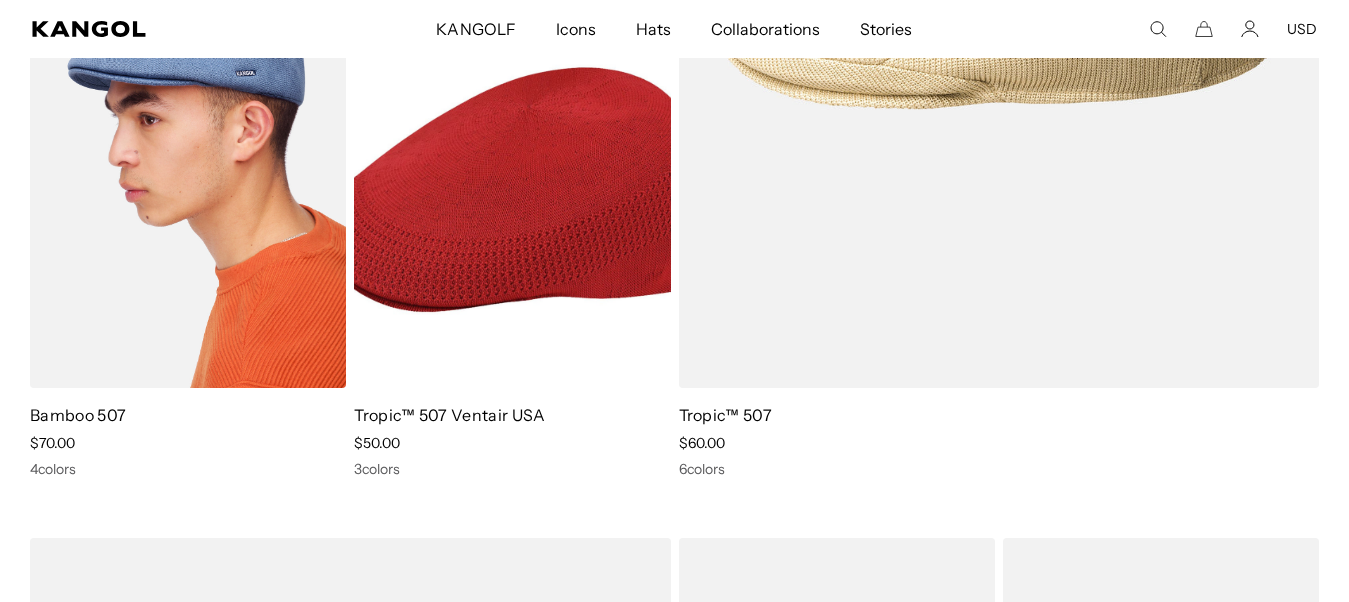 click at bounding box center (188, 189) 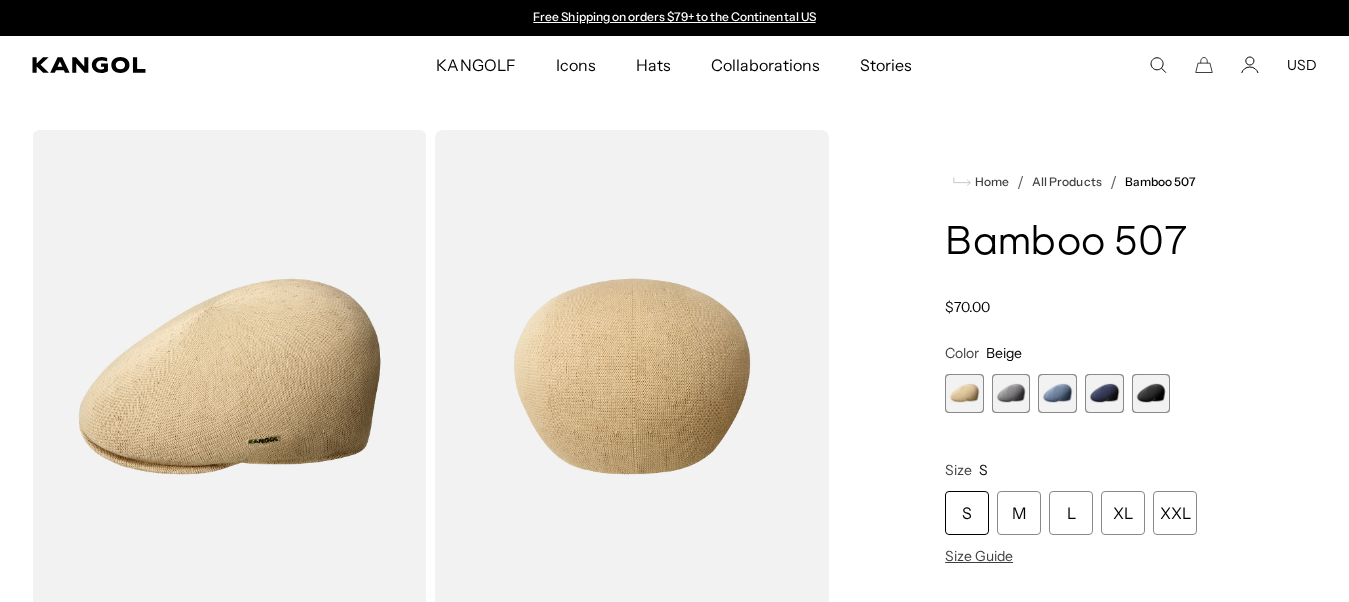 scroll, scrollTop: 0, scrollLeft: 0, axis: both 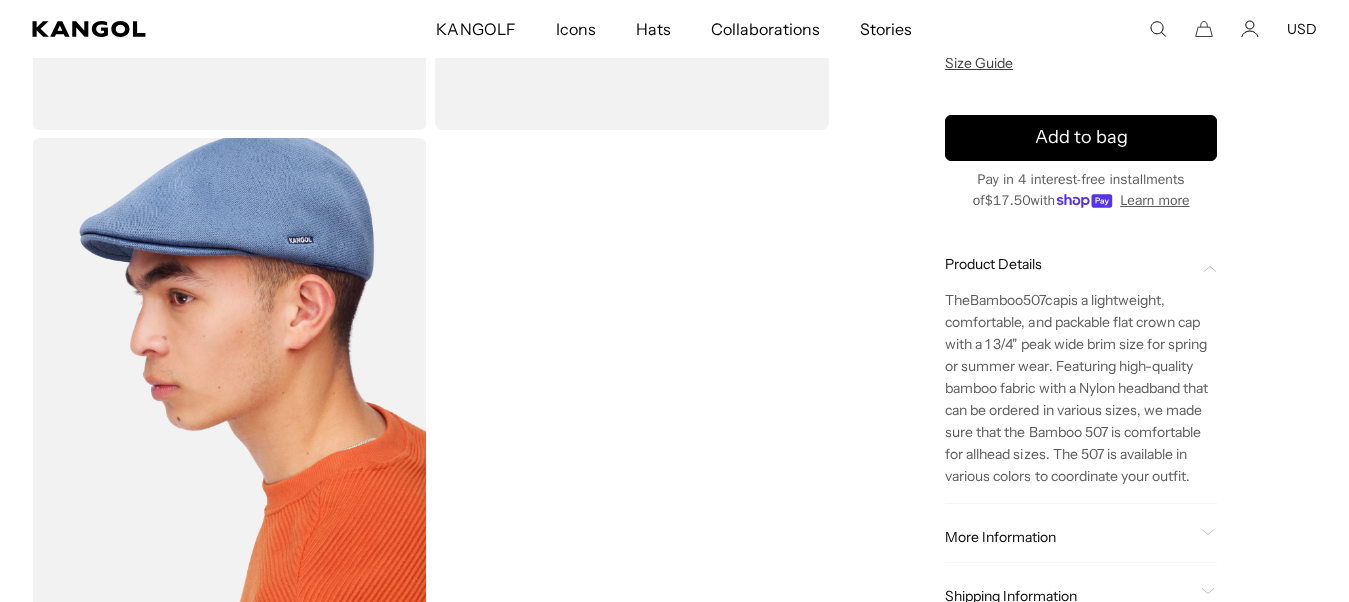 click on "The  Bamboo  507  cap  is a lightweight, comfortable, and packable flat crown cap with a 1 3/4" peak wide brim size for spring or summer wear. Featuring high-quality bamboo fabric with a Nylon headband that can be ordered in various sizes, we made sure that the Bamboo 507 is comfortable for all  head sizes . The 507 is available in various colors to coordinate your outfit." 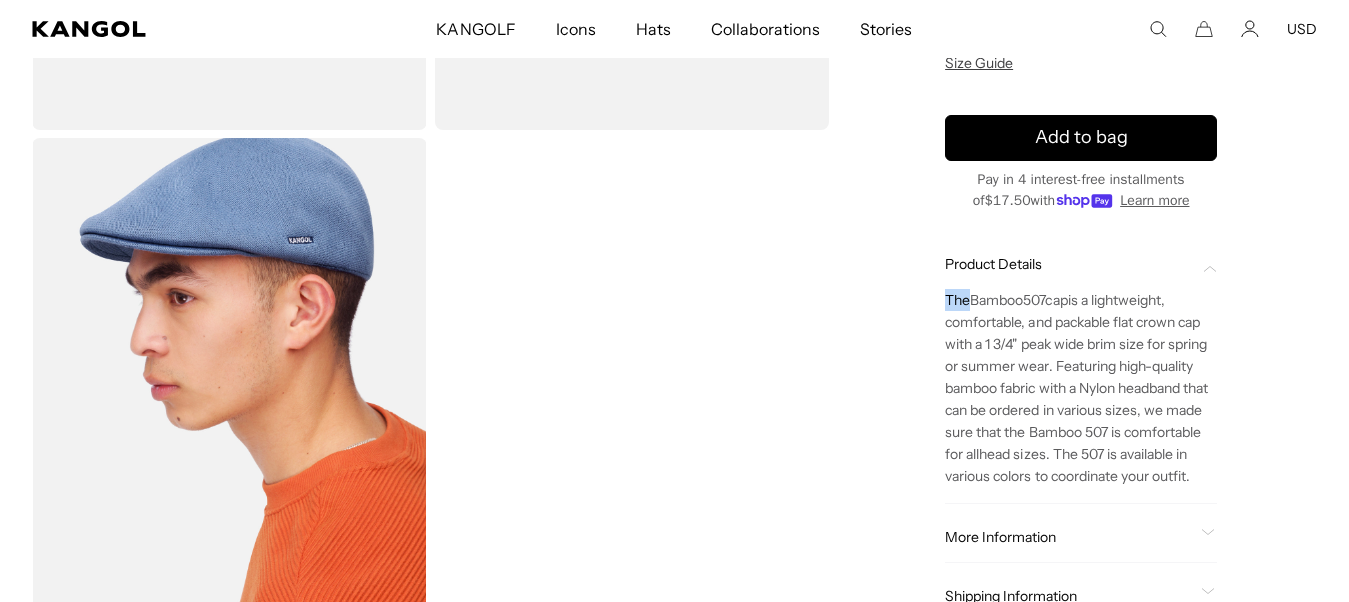 click on "The  Bamboo  507  cap  is a lightweight, comfortable, and packable flat crown cap with a 1 3/4" peak wide brim size for spring or summer wear. Featuring high-quality bamboo fabric with a Nylon headband that can be ordered in various sizes, we made sure that the Bamboo 507 is comfortable for all  head sizes . The 507 is available in various colors to coordinate your outfit." 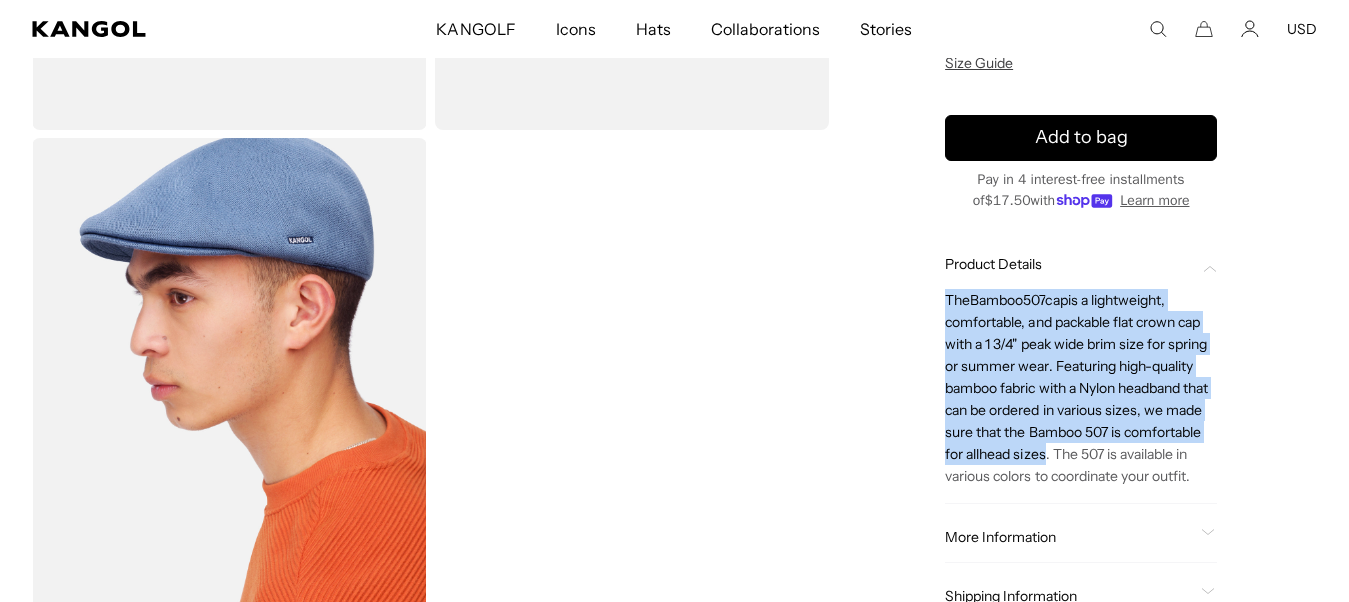 click on "The  Bamboo  507  cap  is a lightweight, comfortable, and packable flat crown cap with a 1 3/4" peak wide brim size for spring or summer wear. Featuring high-quality bamboo fabric with a Nylon headband that can be ordered in various sizes, we made sure that the Bamboo 507 is comfortable for all  head sizes . The 507 is available in various colors to coordinate your outfit." 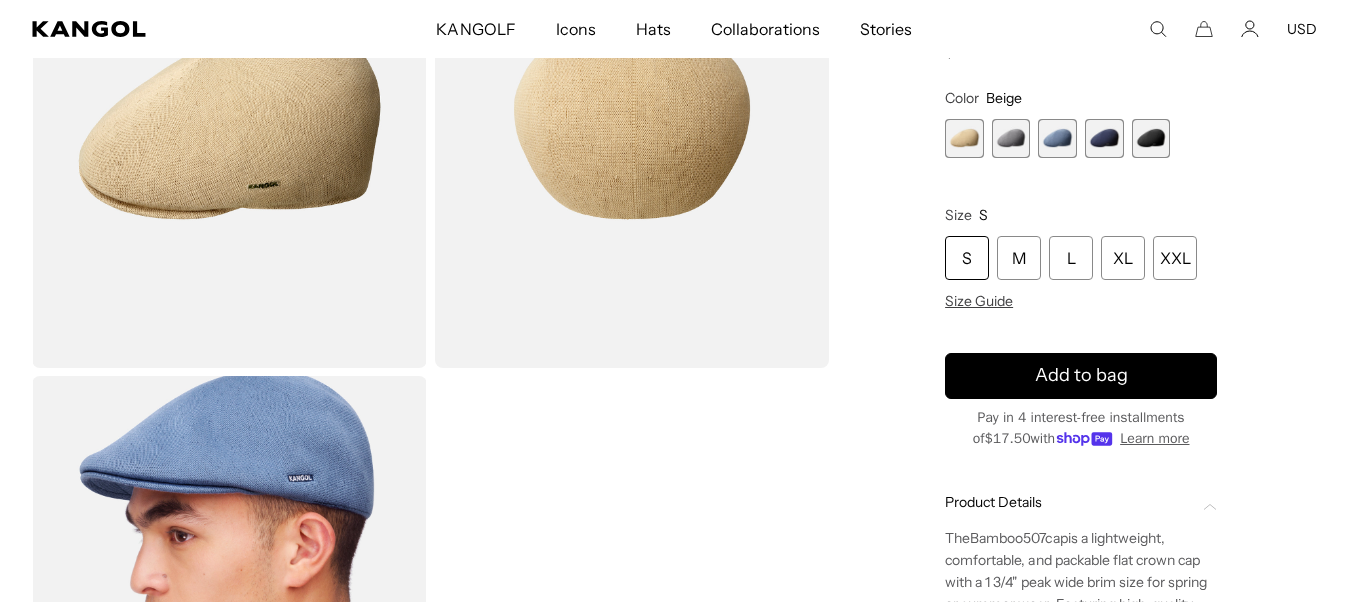 scroll, scrollTop: 0, scrollLeft: 0, axis: both 